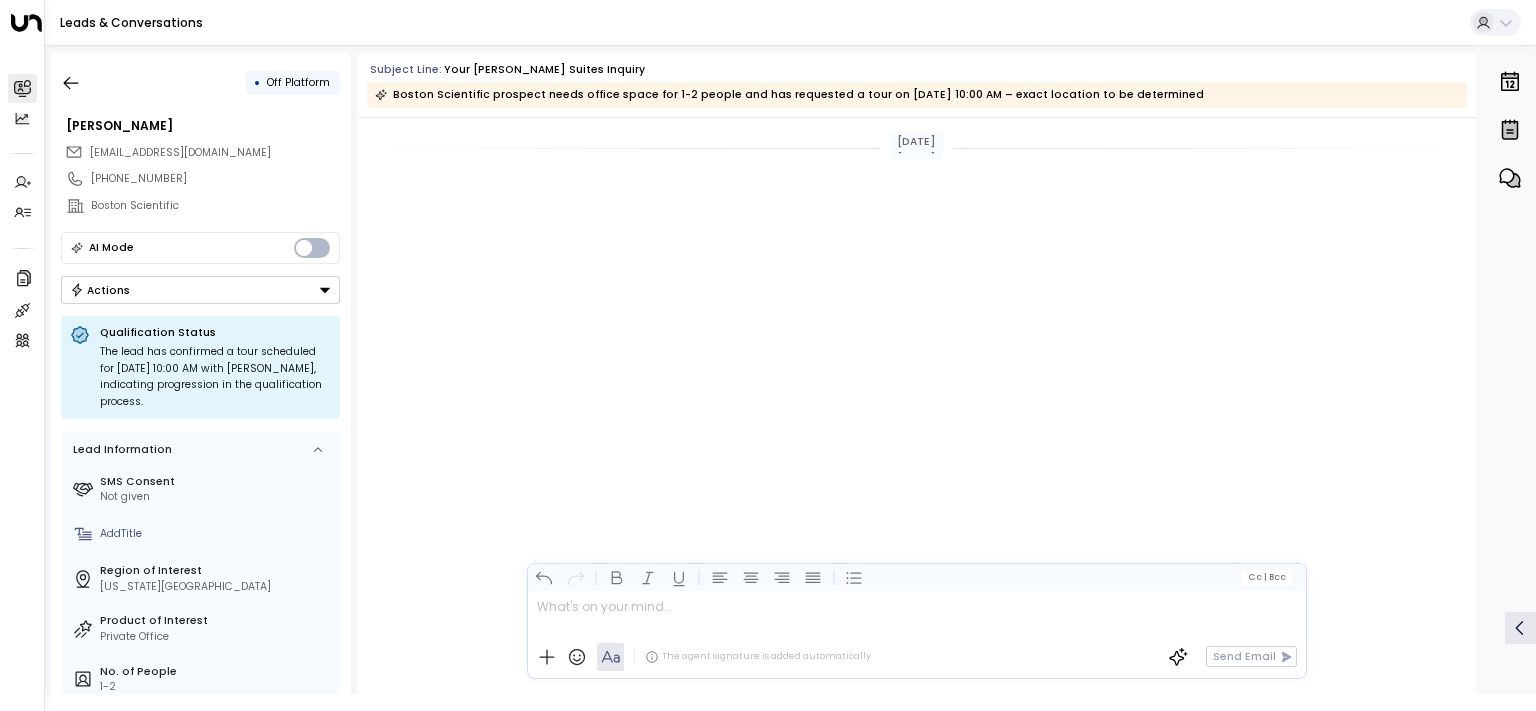scroll, scrollTop: 0, scrollLeft: 0, axis: both 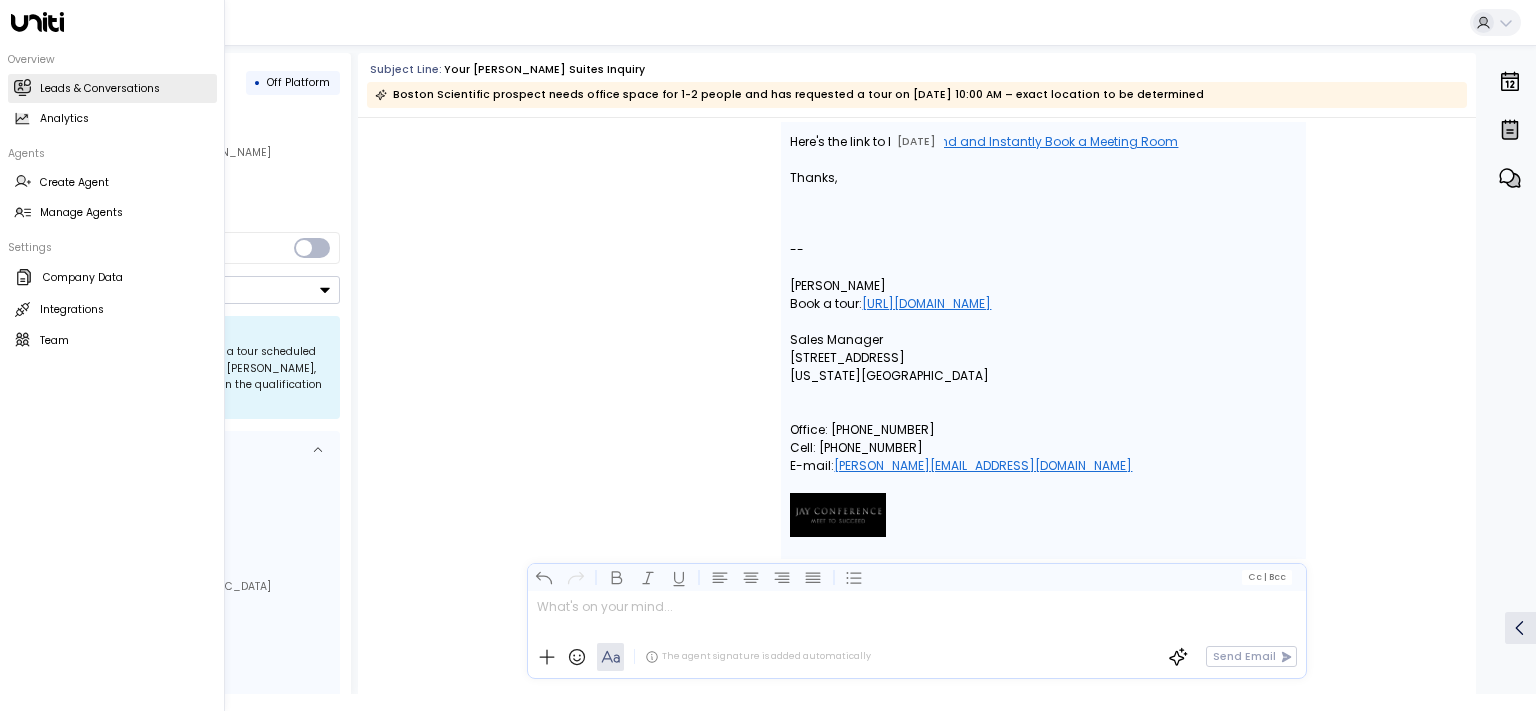 click on "Leads & Conversations Leads & Conversations" at bounding box center [112, 88] 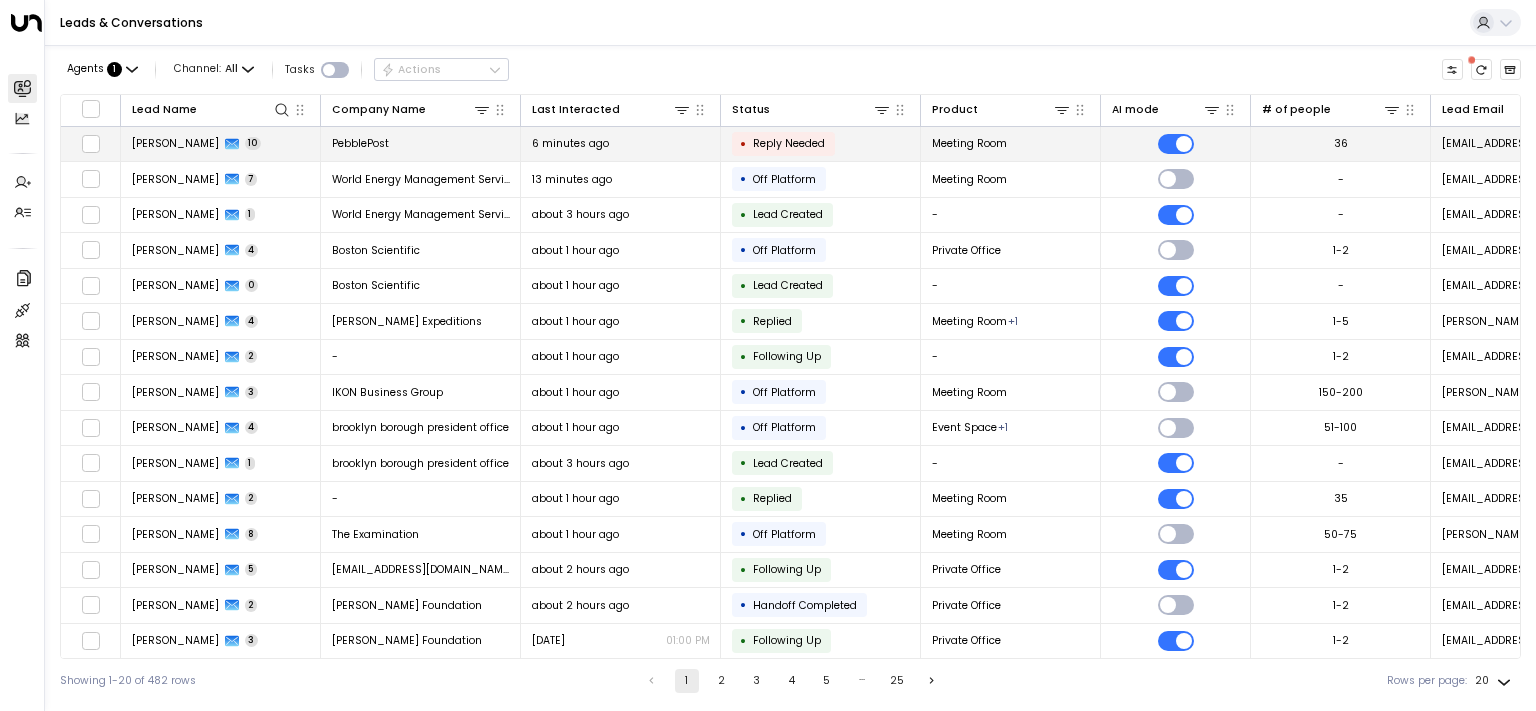 click on "[PERSON_NAME]" at bounding box center (175, 143) 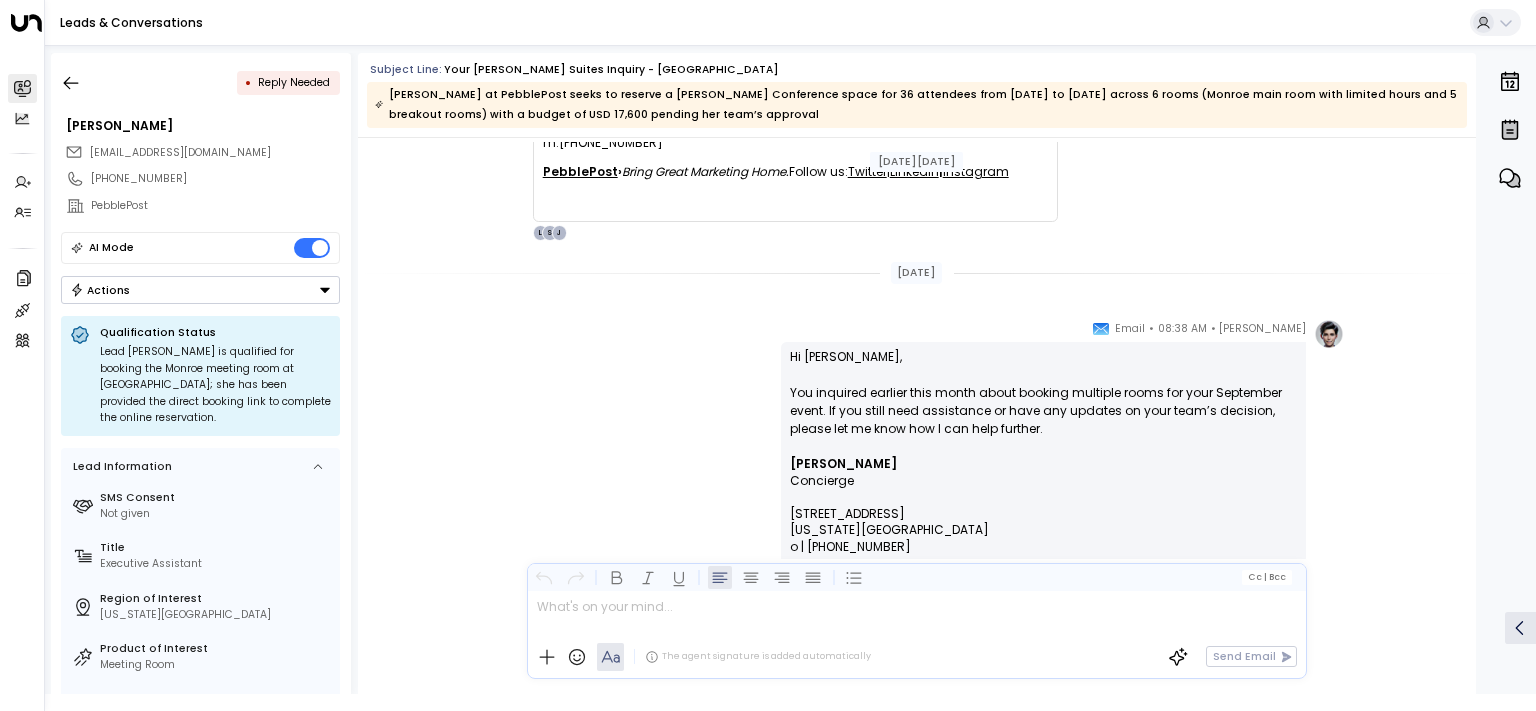 scroll, scrollTop: 5752, scrollLeft: 0, axis: vertical 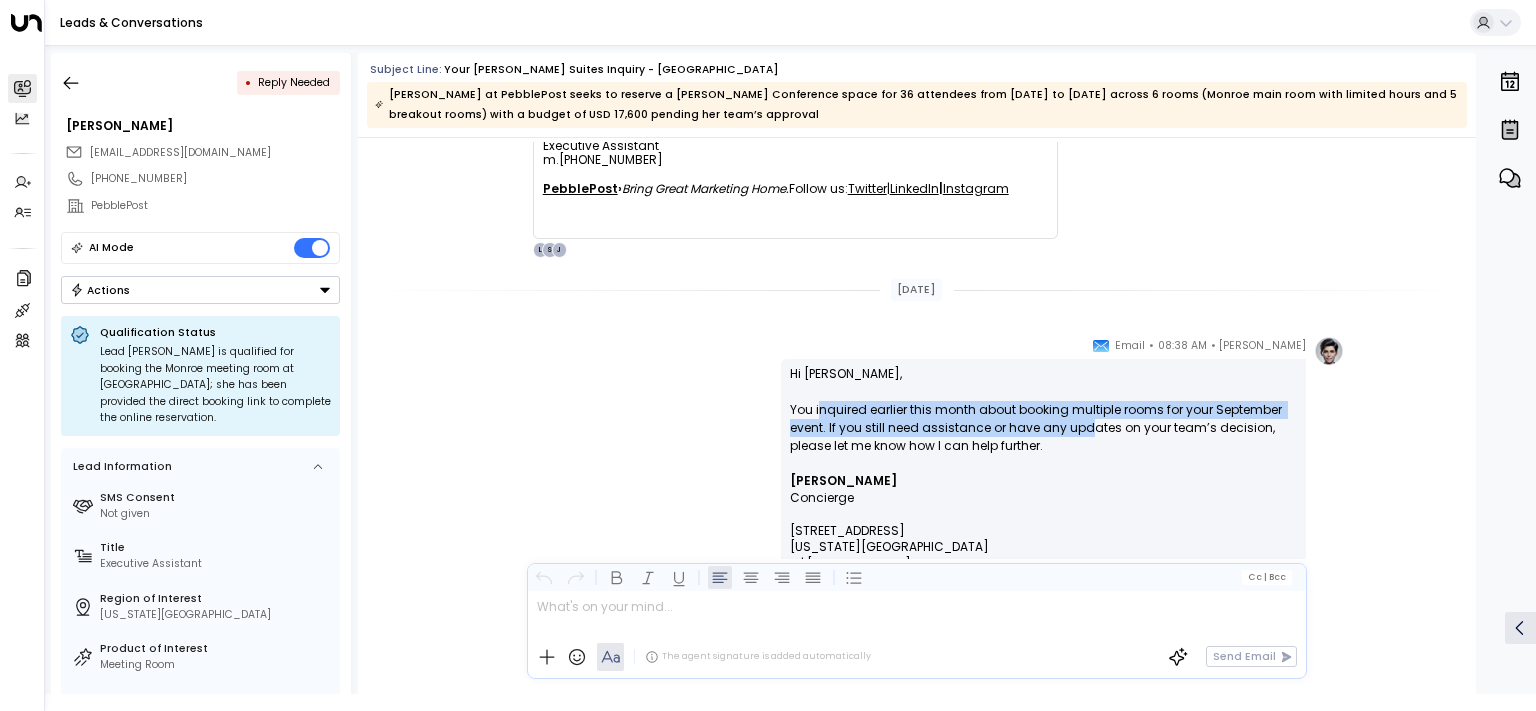drag, startPoint x: 812, startPoint y: 402, endPoint x: 1086, endPoint y: 437, distance: 276.22635 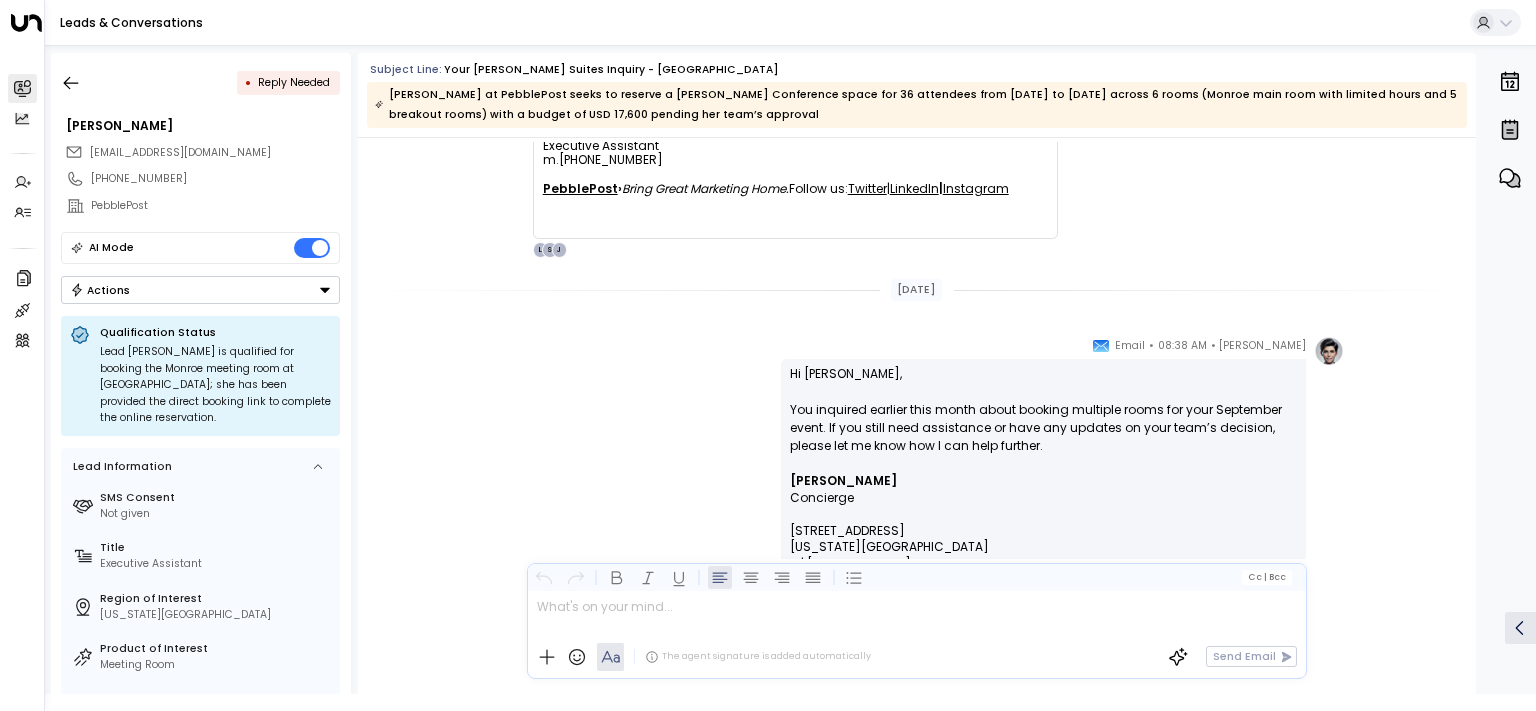 click on "Hi [PERSON_NAME], You inquired earlier this month about booking multiple rooms for your September event. If you still need assistance or have any updates on your team’s decision, please let me know how I can help further." at bounding box center [1043, 419] 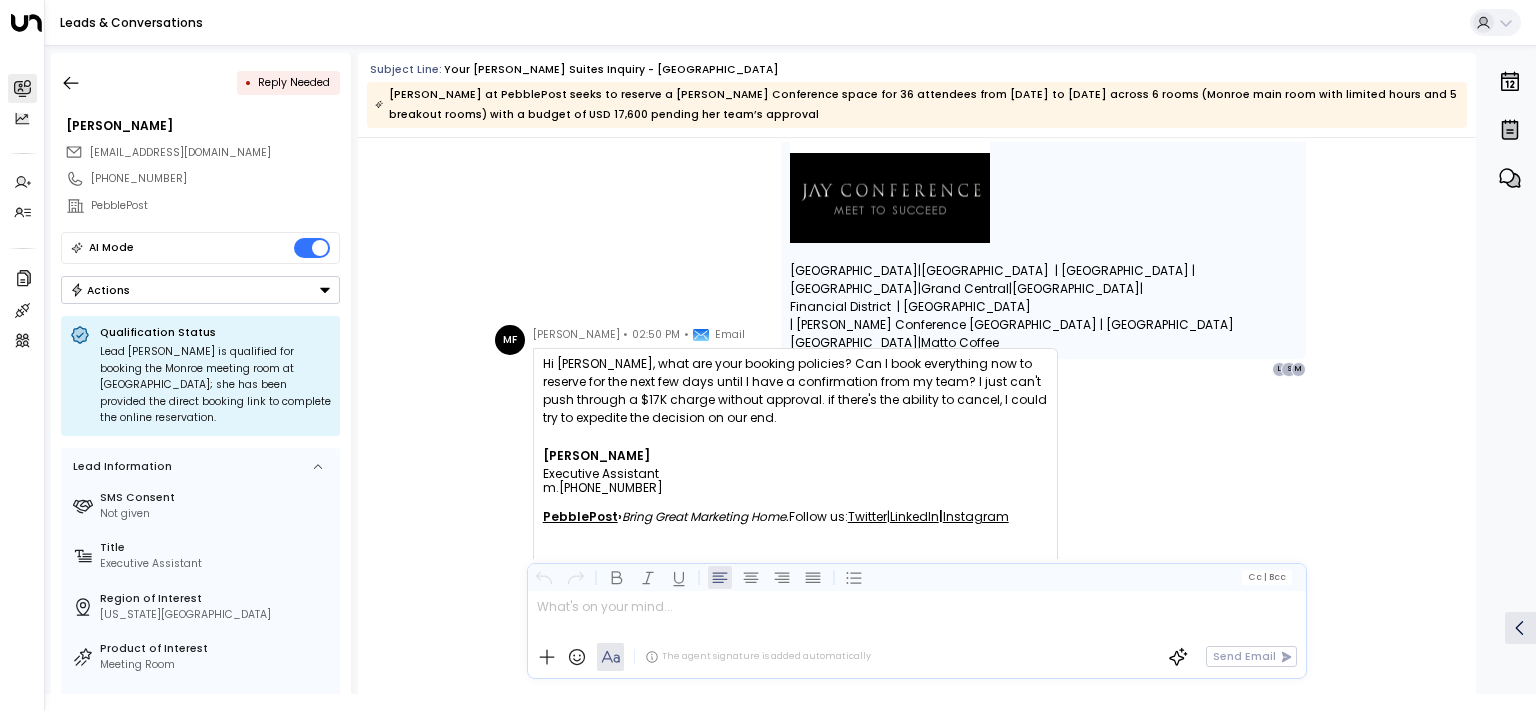 scroll, scrollTop: 5696, scrollLeft: 0, axis: vertical 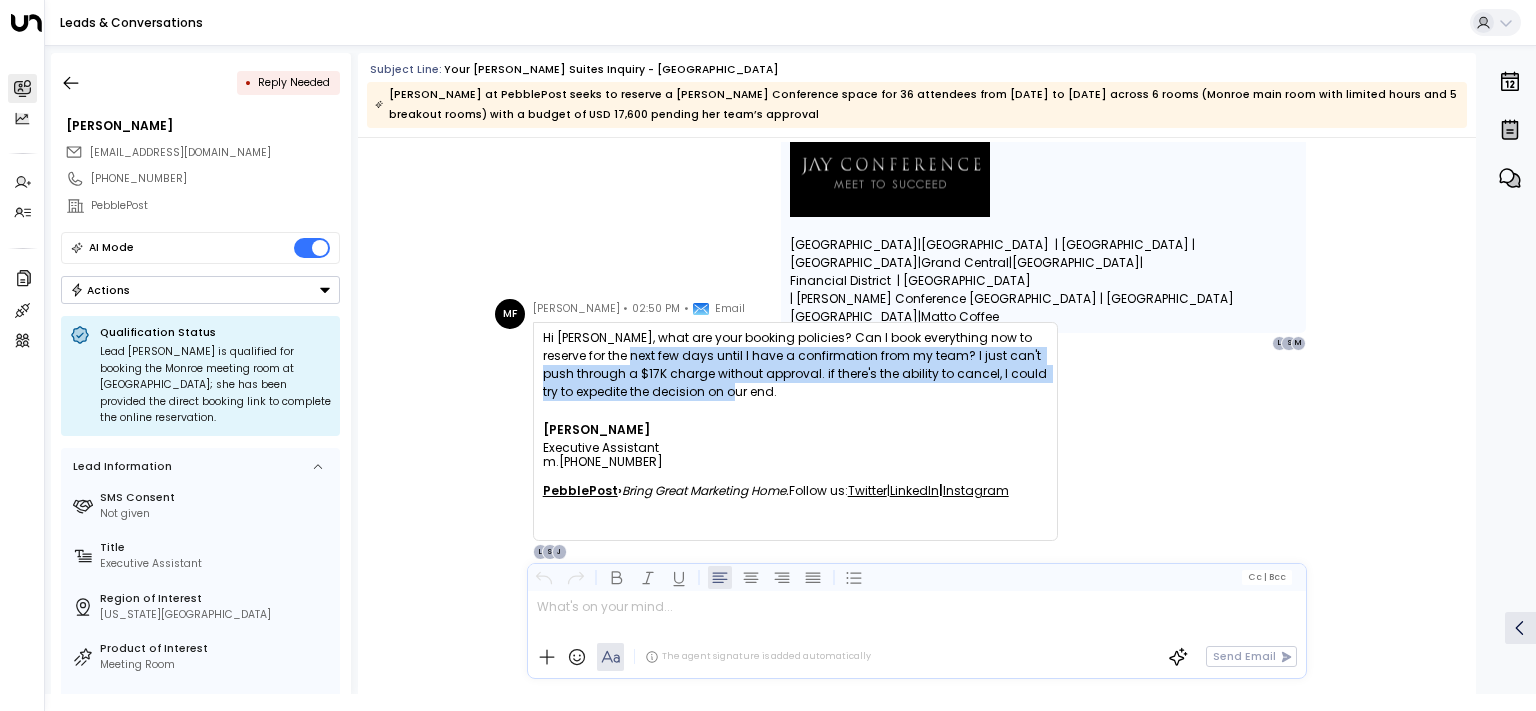 drag, startPoint x: 631, startPoint y: 354, endPoint x: 790, endPoint y: 392, distance: 163.47783 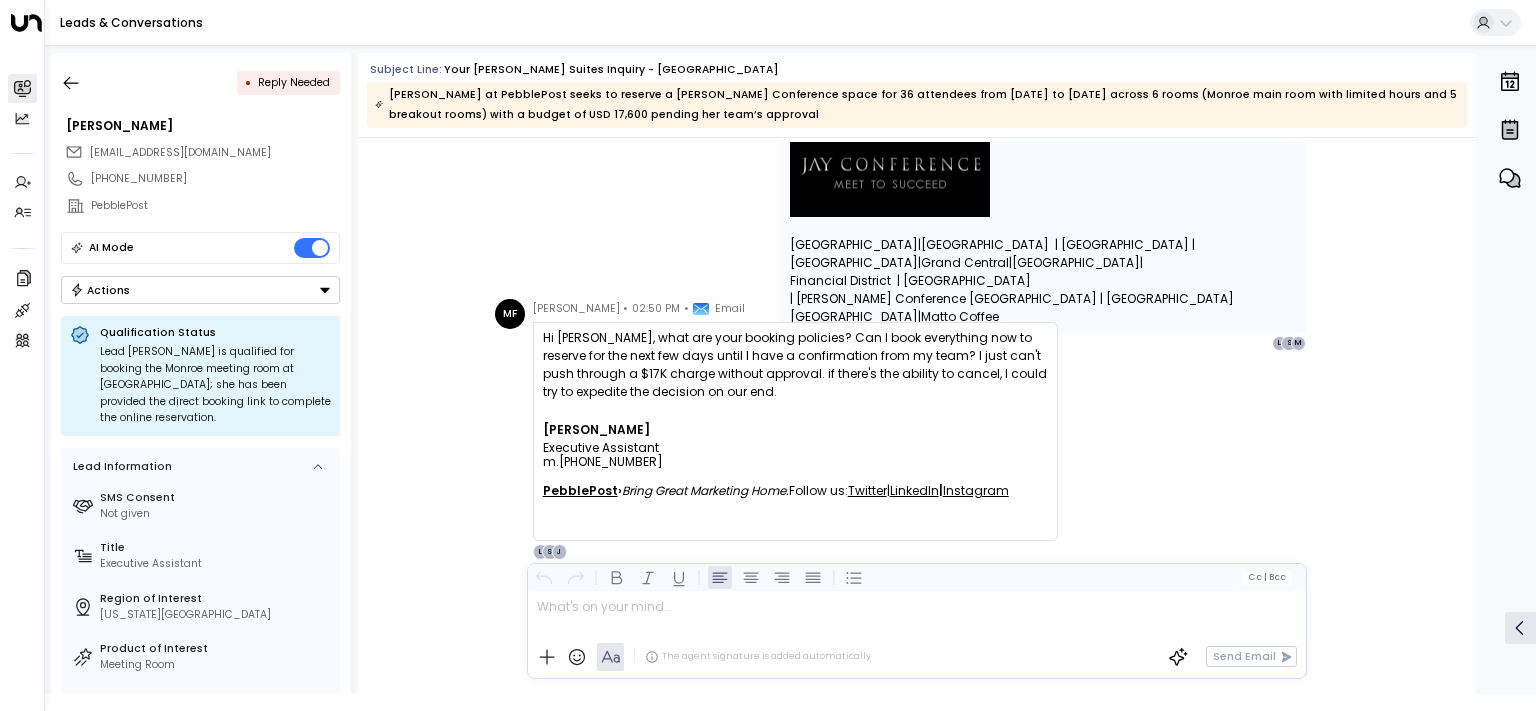 click on "Hi [PERSON_NAME], what are your booking policies? Can I book everything now to reserve for the next few days until I have a confirmation from my team? I just can't push through a $17K charge without approval. if there's the ability to cancel, I could try to expedite the decision on our end." at bounding box center [795, 365] 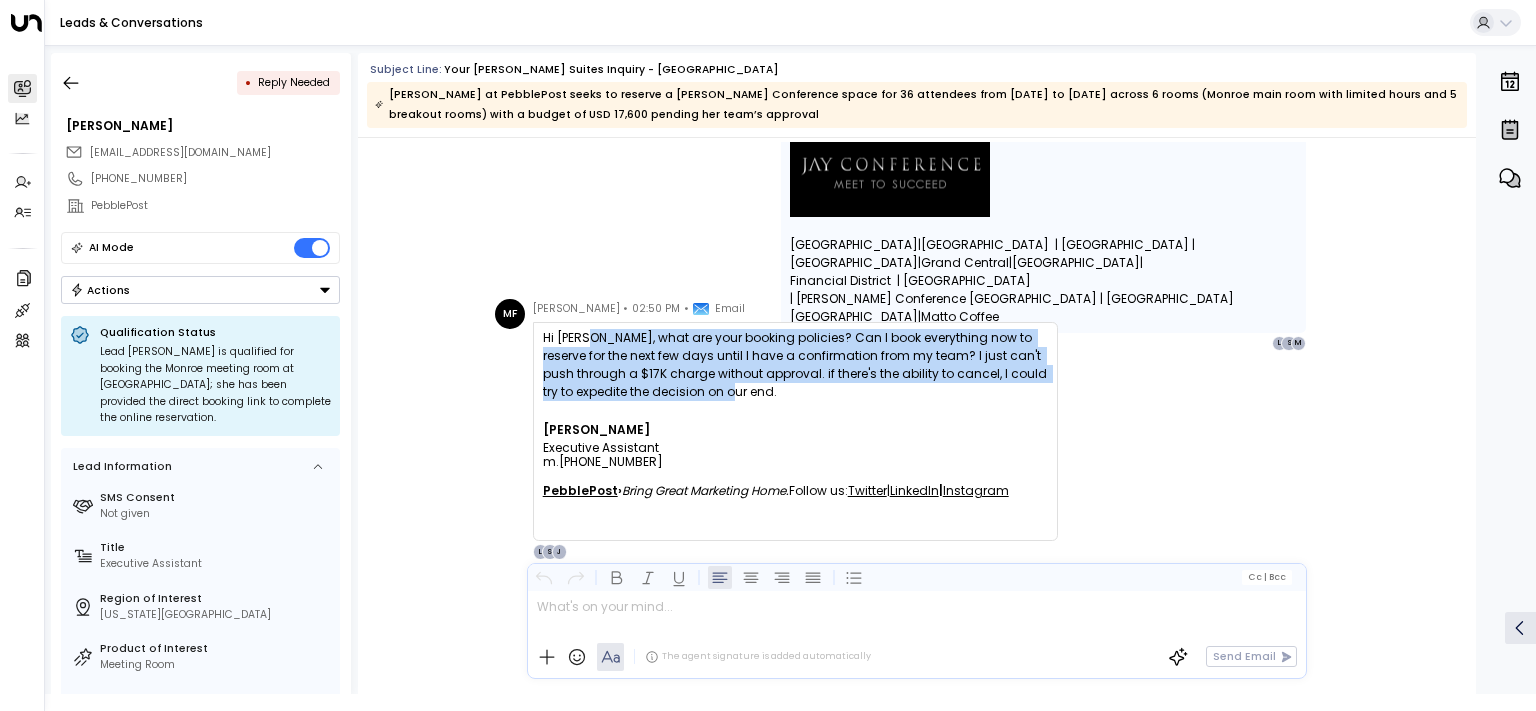 drag, startPoint x: 771, startPoint y: 389, endPoint x: 582, endPoint y: 339, distance: 195.50192 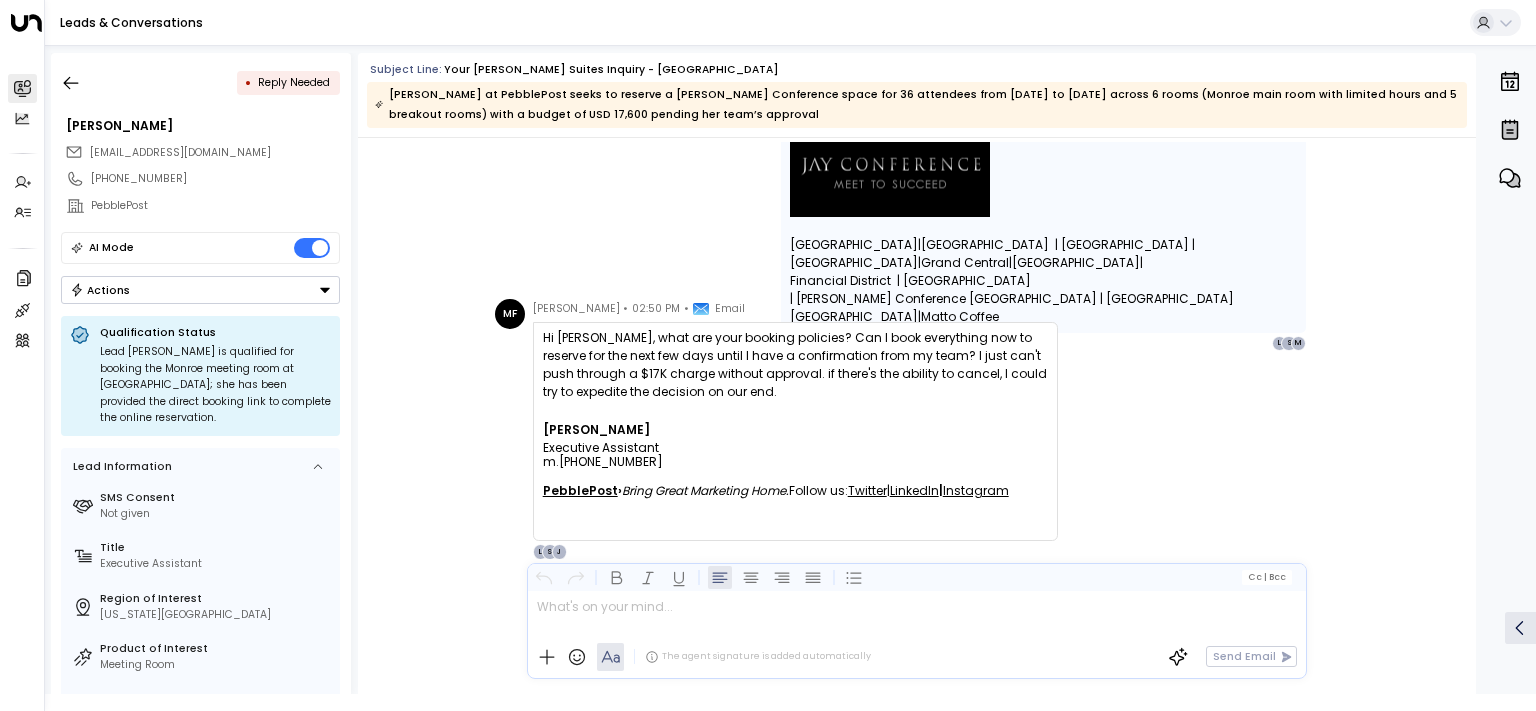 click on "Hi [PERSON_NAME], what are your booking policies? Can I book everything now to reserve for the next few days until I have a confirmation from my team? I just can't push through a $17K charge without approval. if there's the ability to cancel, I could try to expedite the decision on our end." at bounding box center [795, 365] 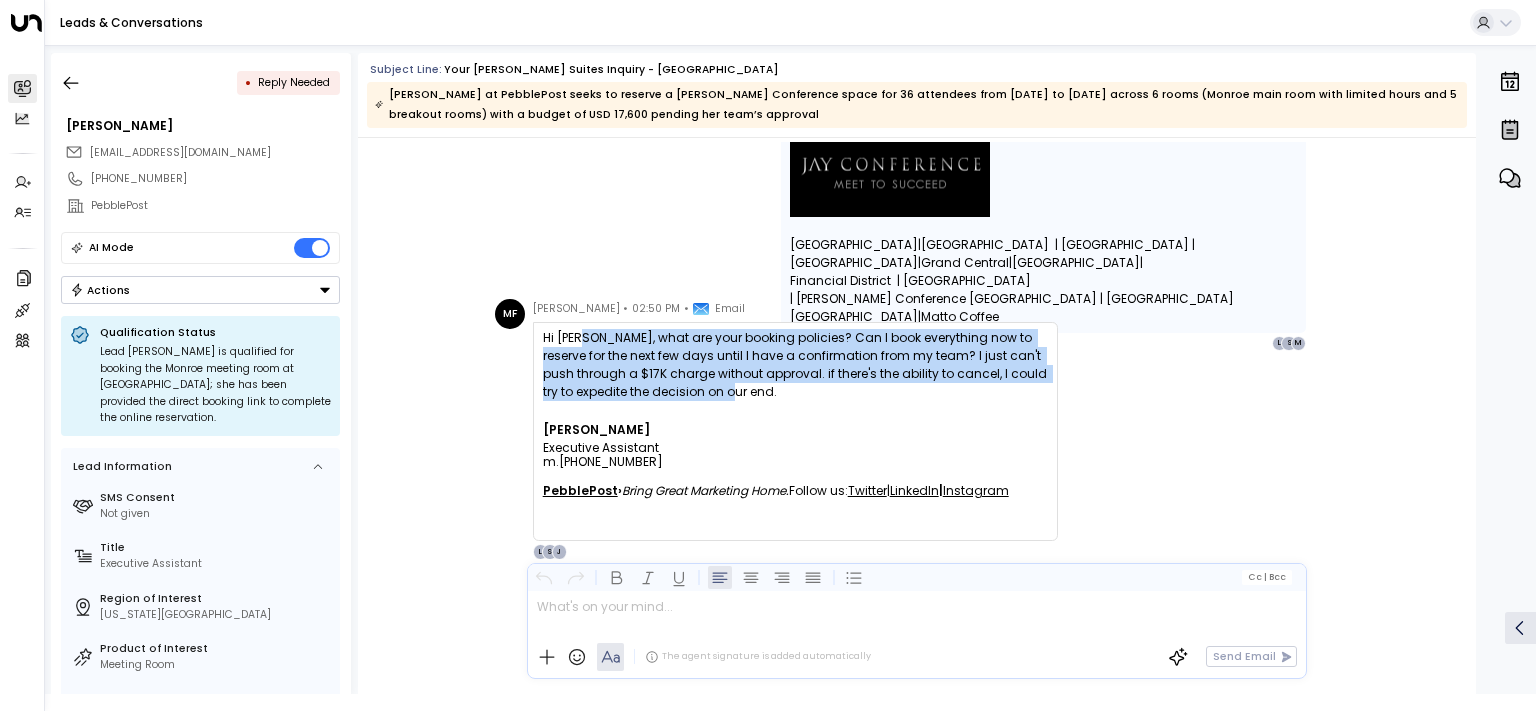 drag, startPoint x: 582, startPoint y: 339, endPoint x: 782, endPoint y: 390, distance: 206.4001 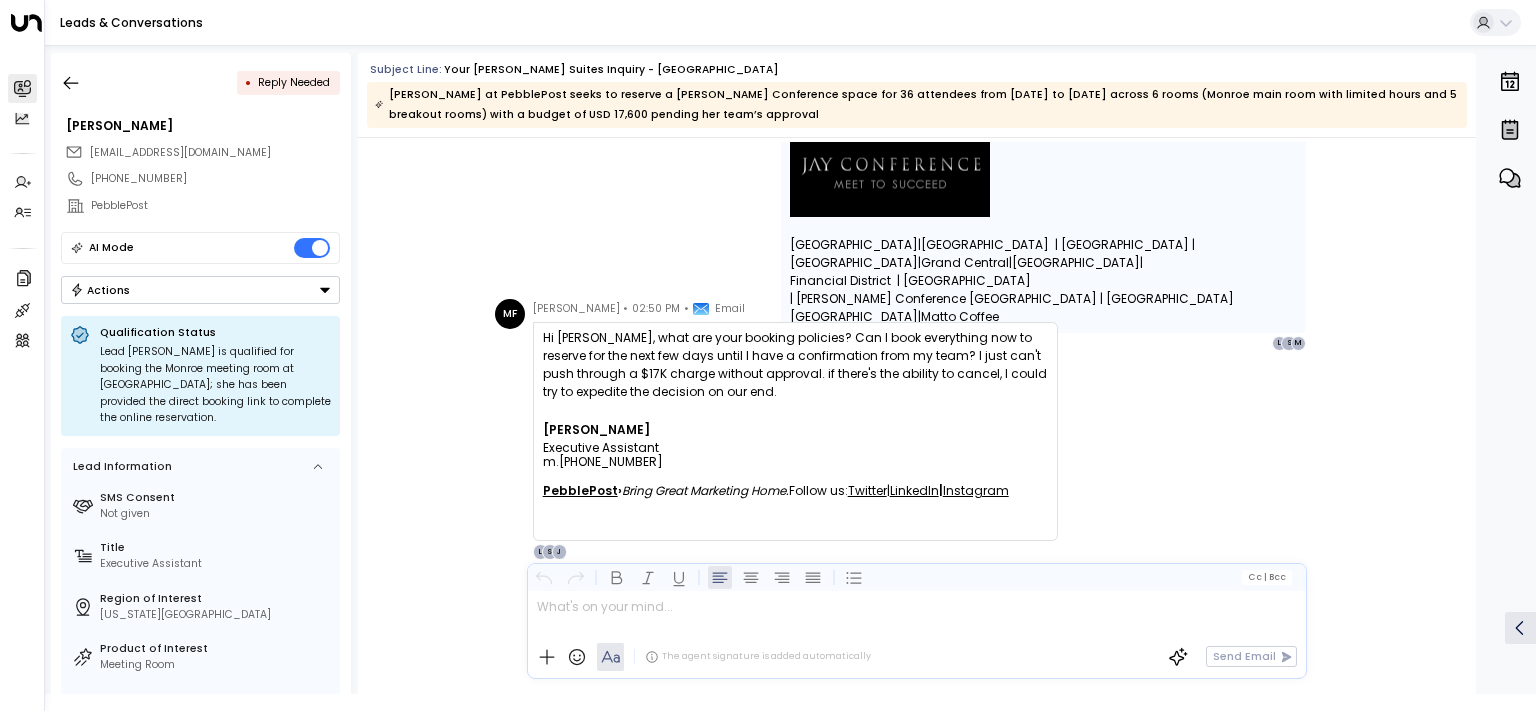 click on "Hi [PERSON_NAME], what are your booking policies? Can I book everything now to reserve for the next few days until I have a confirmation from my team? I just can't push through a $17K charge without approval. if there's the ability to cancel, I could try to expedite the decision on our end." at bounding box center (795, 365) 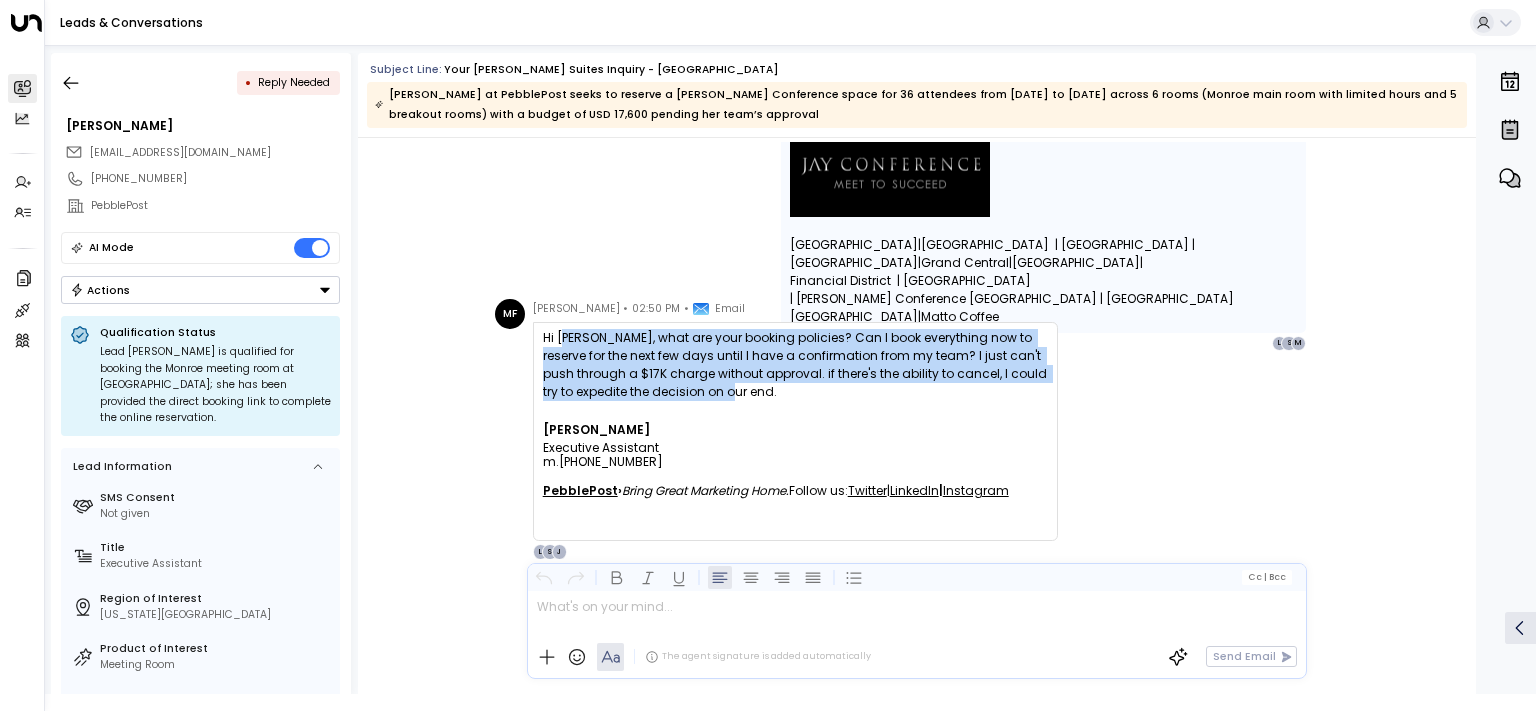drag, startPoint x: 738, startPoint y: 378, endPoint x: 555, endPoint y: 338, distance: 187.32059 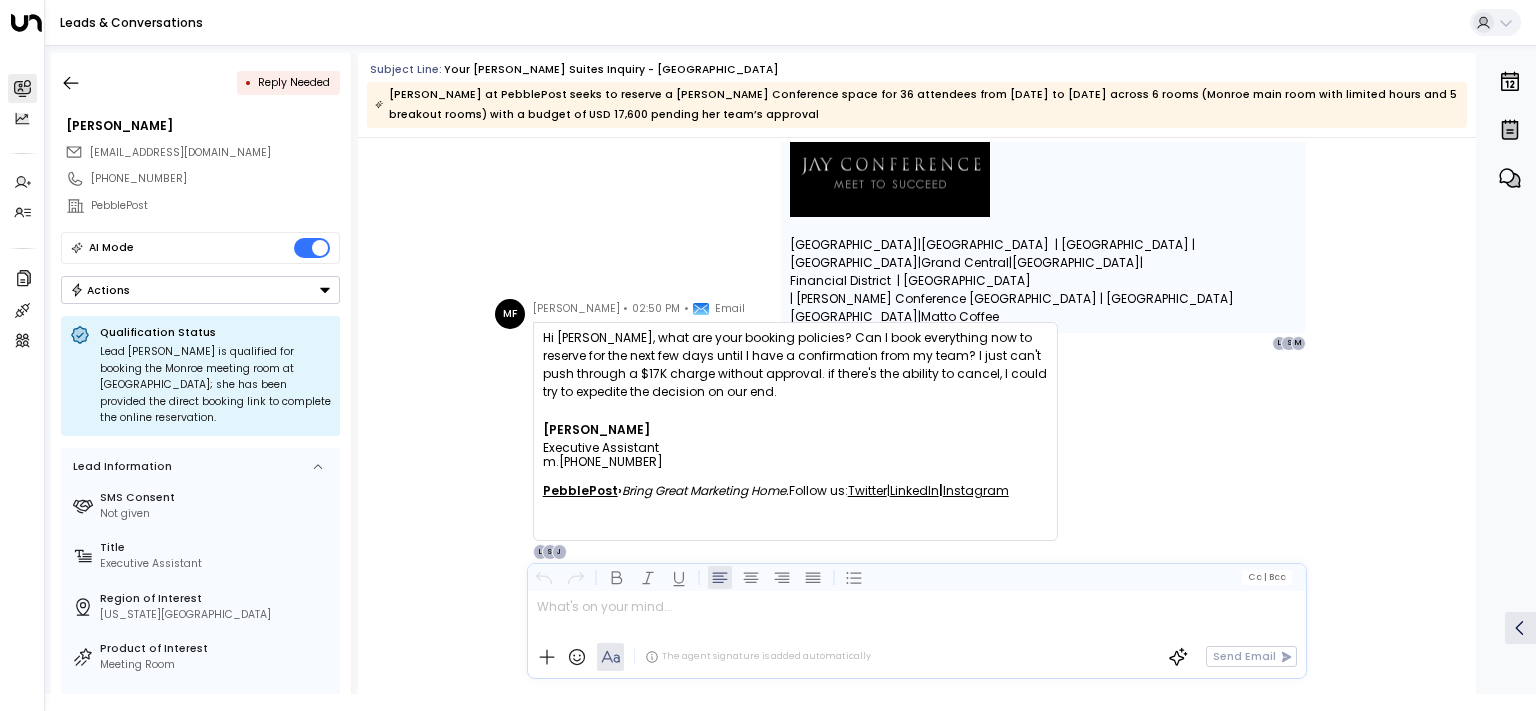 click on "Hi [PERSON_NAME], what are your booking policies? Can I book everything now to reserve for the next few days until I have a confirmation from my team? I just can't push through a $17K charge without approval. if there's the ability to cancel, I could try to expedite the decision on our end." at bounding box center [795, 365] 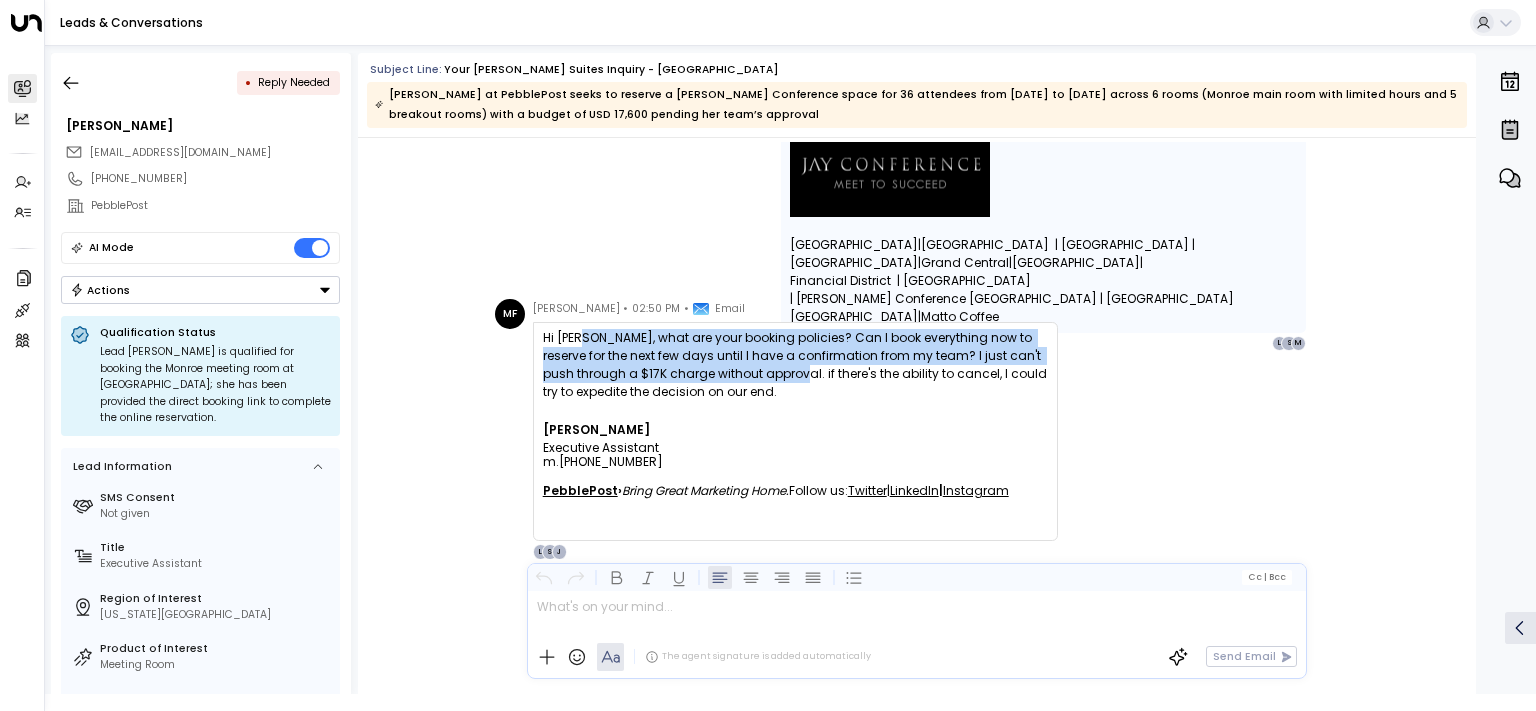 drag, startPoint x: 657, startPoint y: 348, endPoint x: 802, endPoint y: 375, distance: 147.49237 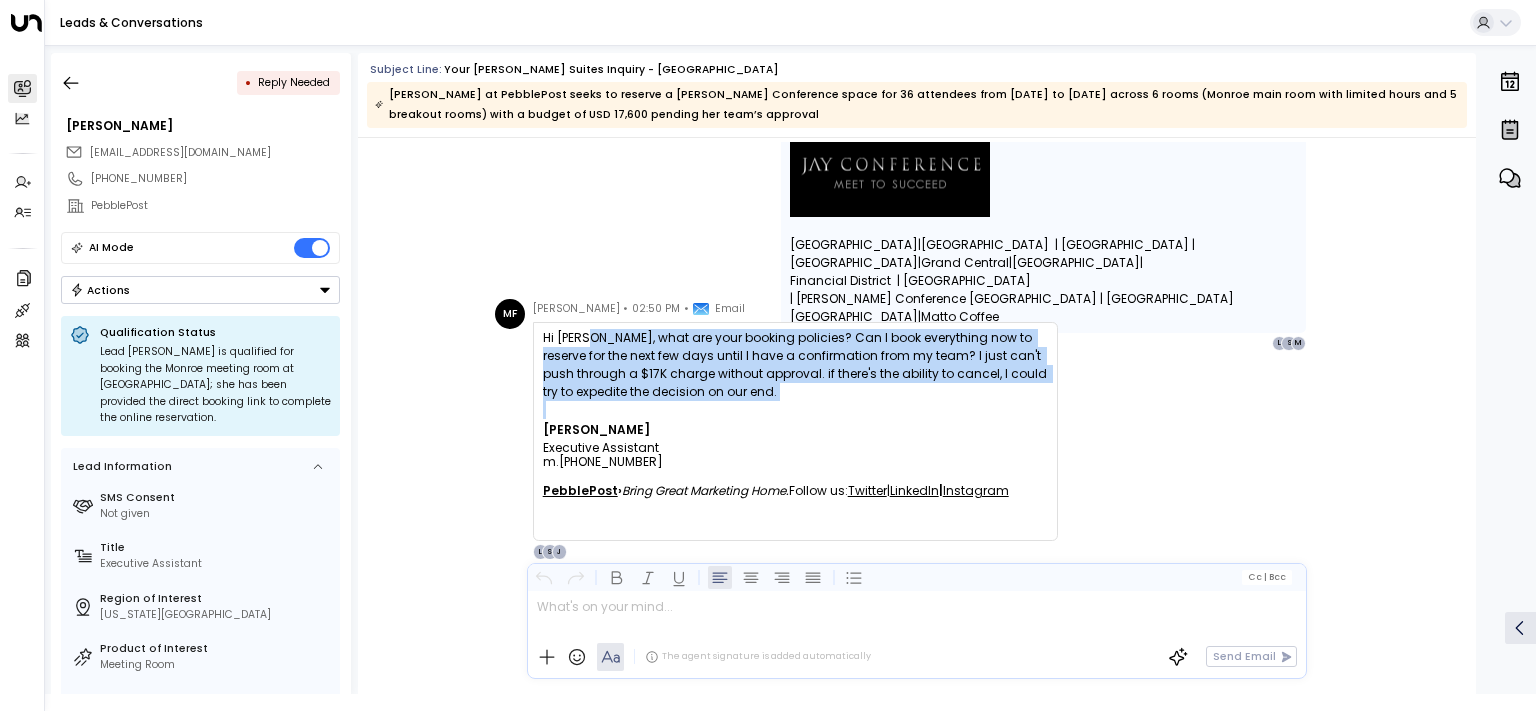 drag, startPoint x: 798, startPoint y: 402, endPoint x: 579, endPoint y: 344, distance: 226.55022 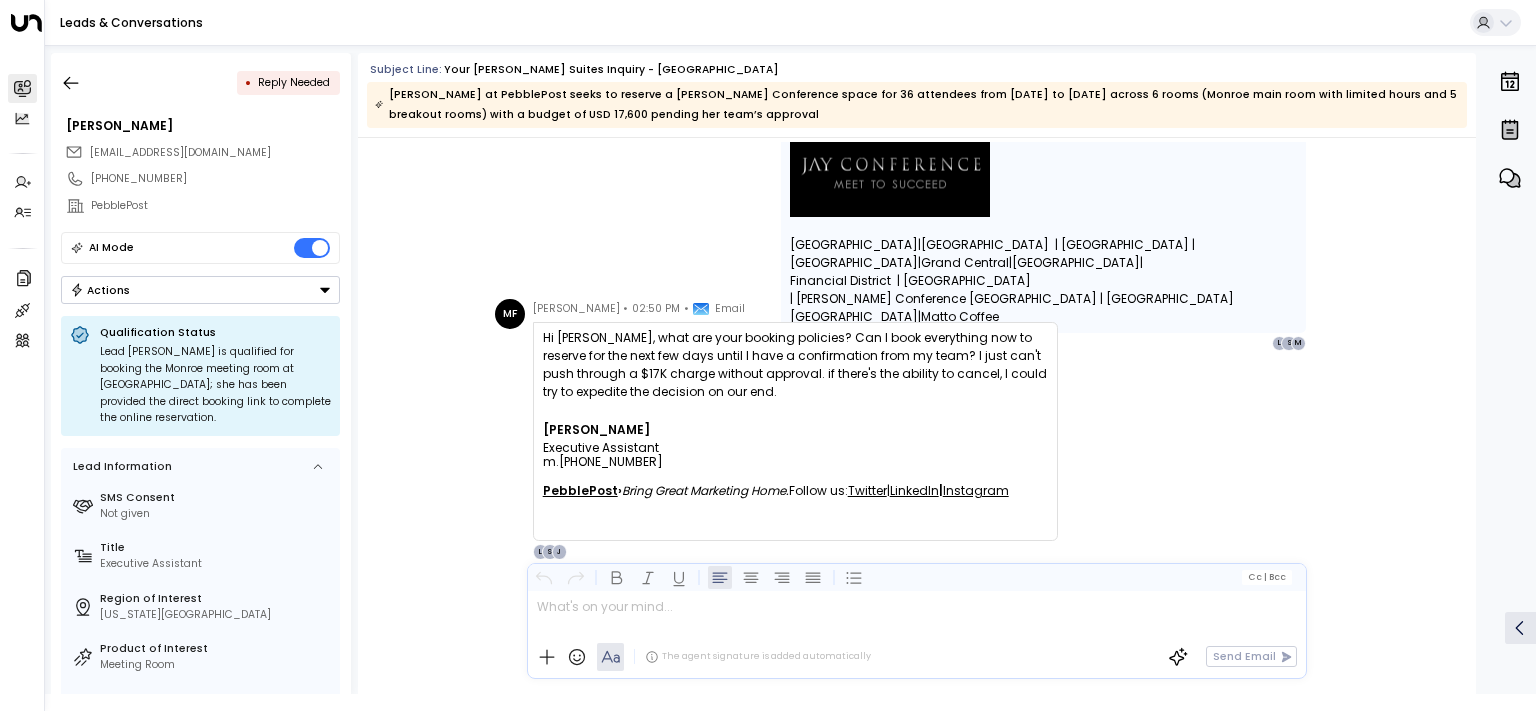 click on "Hi [PERSON_NAME], what are your booking policies? Can I book everything now to reserve for the next few days until I have a confirmation from my team? I just can't push through a $17K charge without approval. if there's the ability to cancel, I could try to expedite the decision on our end." at bounding box center [795, 365] 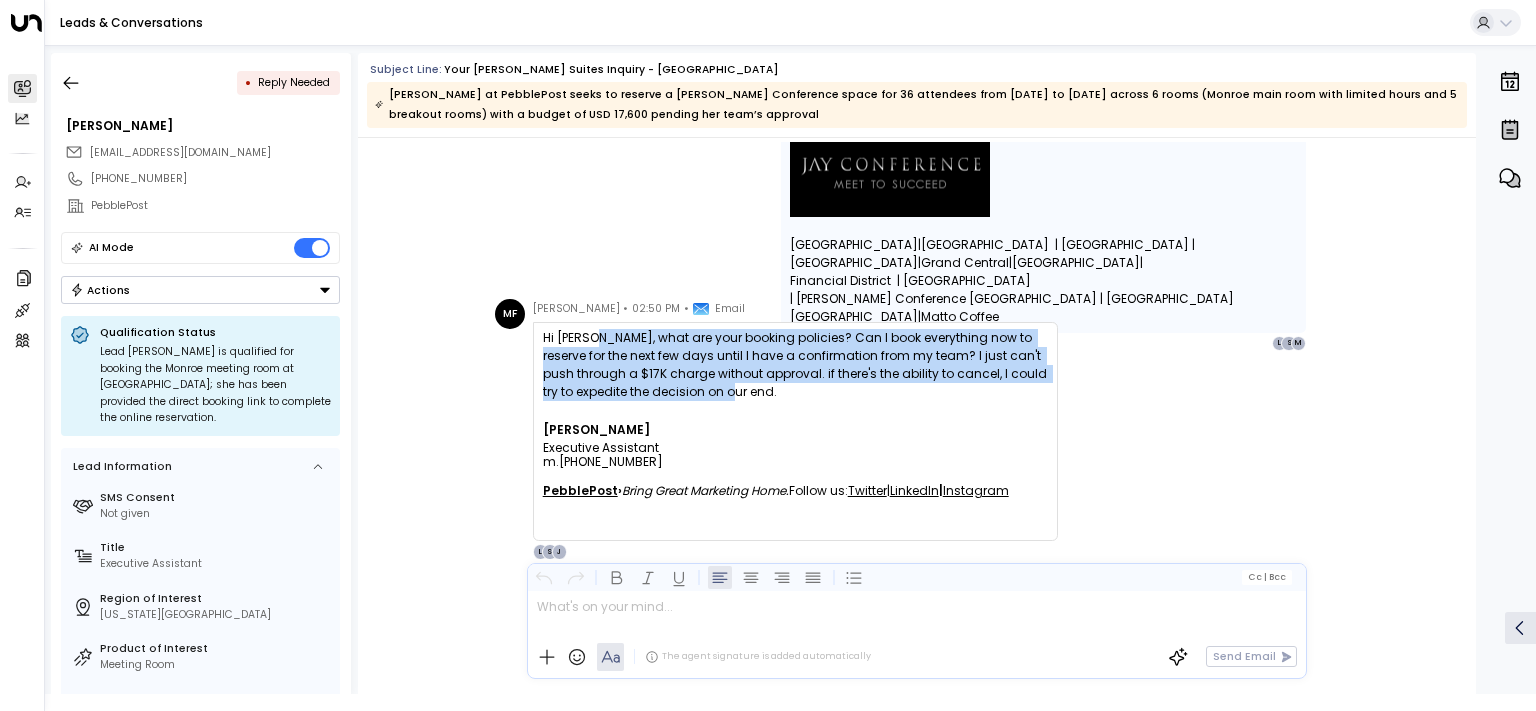 drag, startPoint x: 746, startPoint y: 383, endPoint x: 780, endPoint y: 391, distance: 34.928497 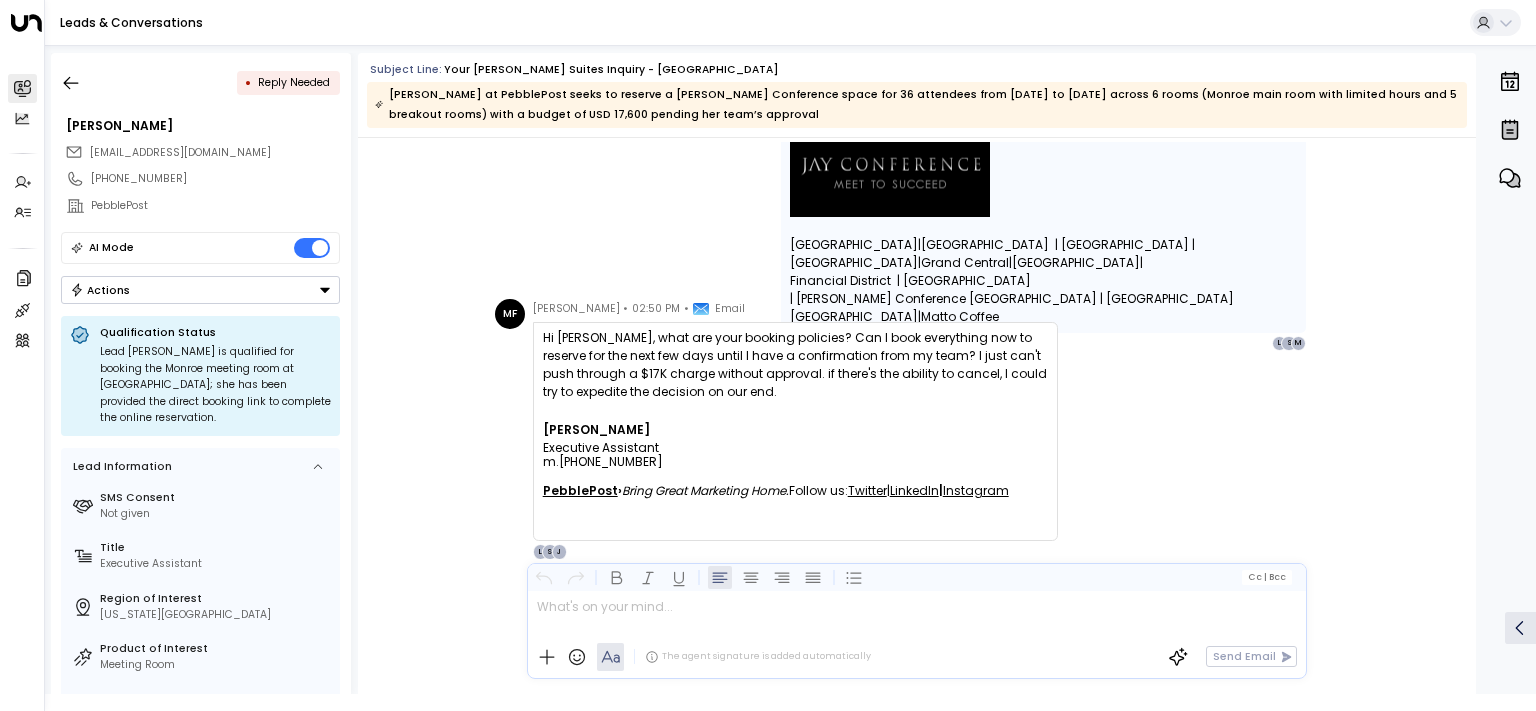 click on "Hi [PERSON_NAME], what are your booking policies? Can I book everything now to reserve for the next few days until I have a confirmation from my team? I just can't push through a $17K charge without approval. if there's the ability to cancel, I could try to expedite the decision on our end." at bounding box center (795, 365) 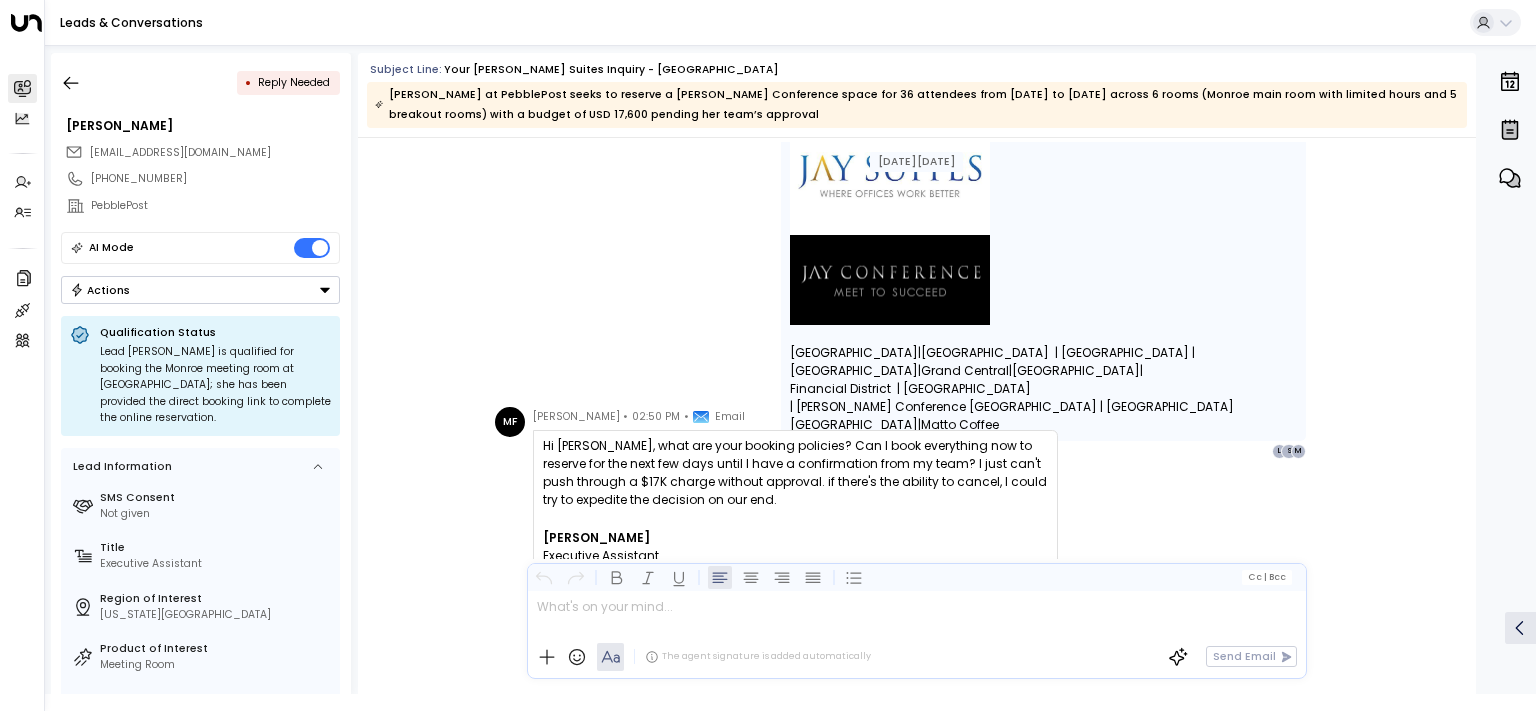 scroll, scrollTop: 4795, scrollLeft: 0, axis: vertical 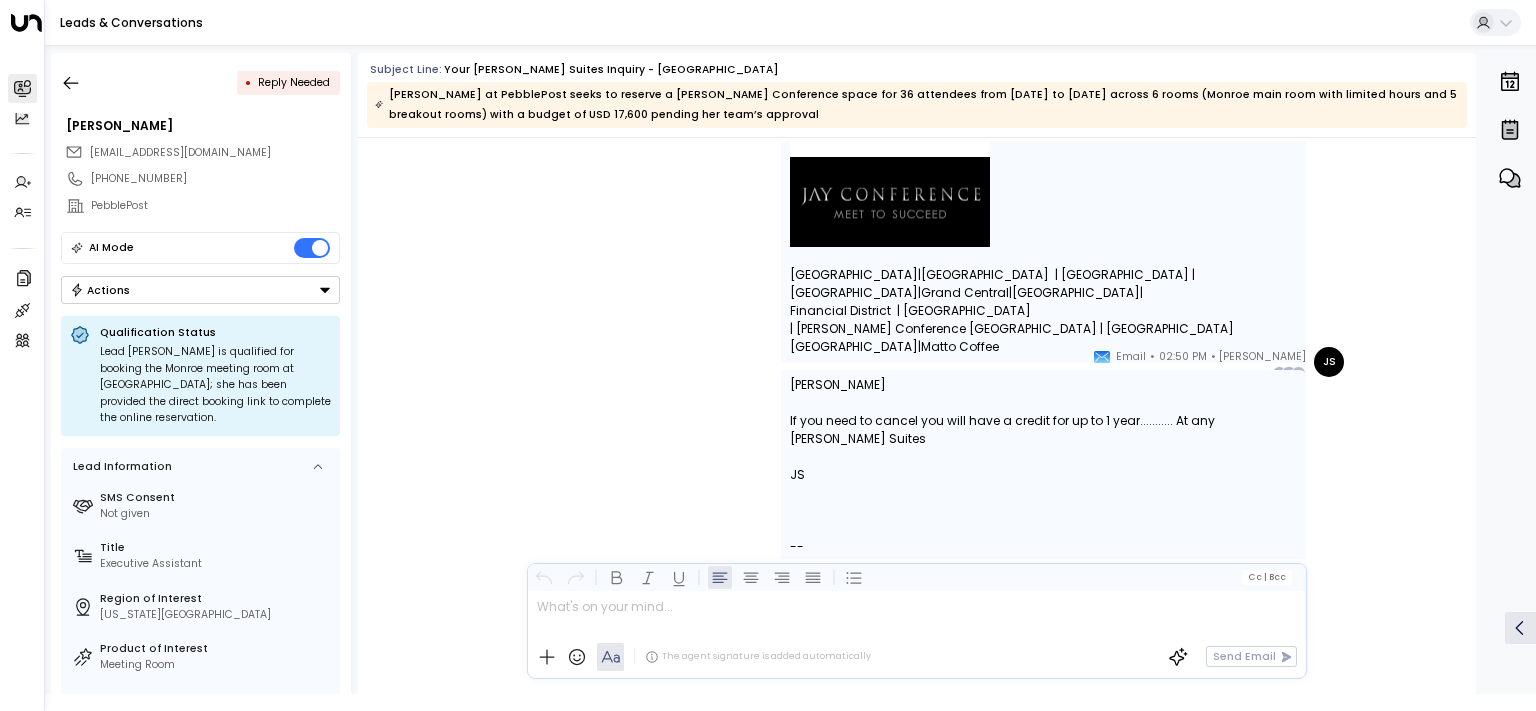click on "If you need to cancel you will have a credit for up to 1 year........... At any [PERSON_NAME] Suites" at bounding box center (1043, 430) 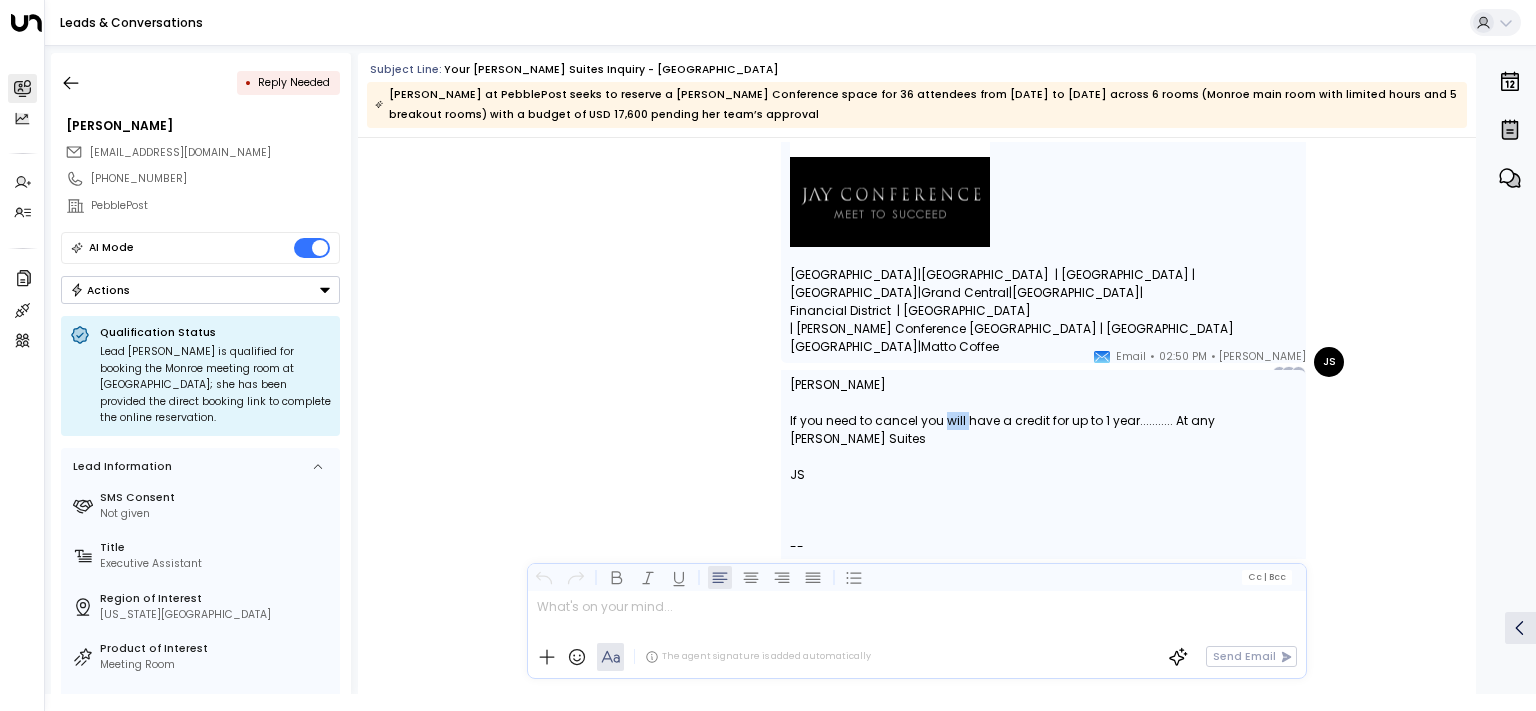 click on "If you need to cancel you will have a credit for up to 1 year........... At any [PERSON_NAME] Suites" at bounding box center [1043, 430] 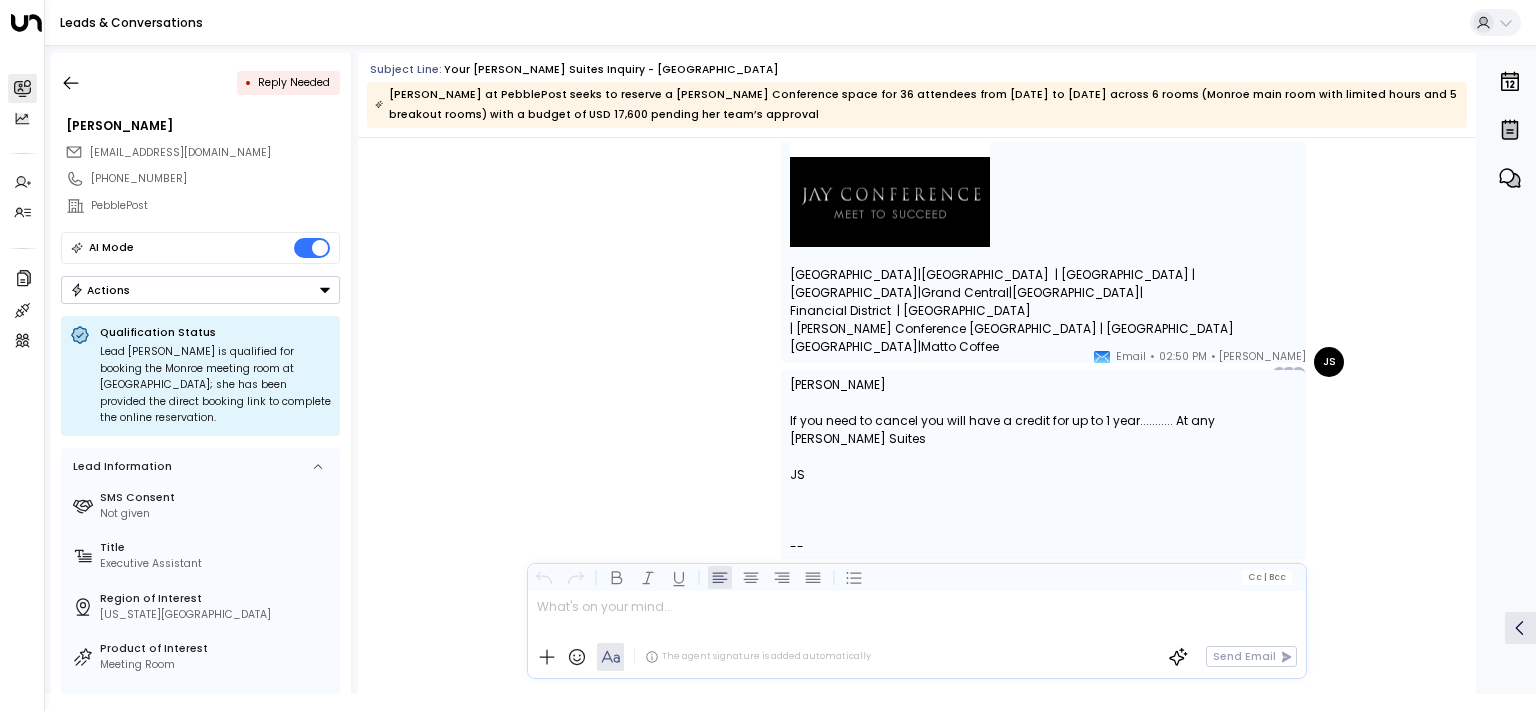 click on "If you need to cancel you will have a credit for up to 1 year........... At any [PERSON_NAME] Suites" at bounding box center [1043, 430] 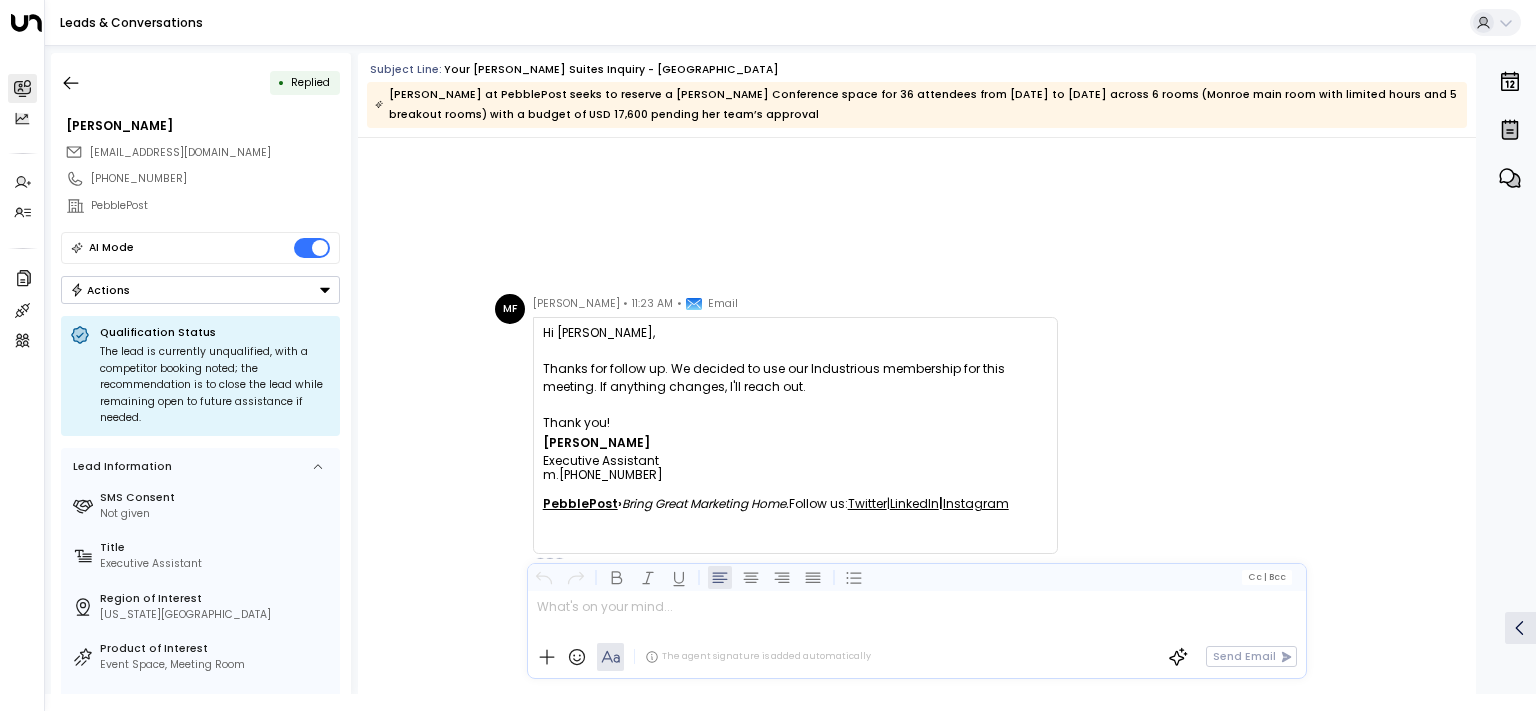 scroll, scrollTop: 6608, scrollLeft: 0, axis: vertical 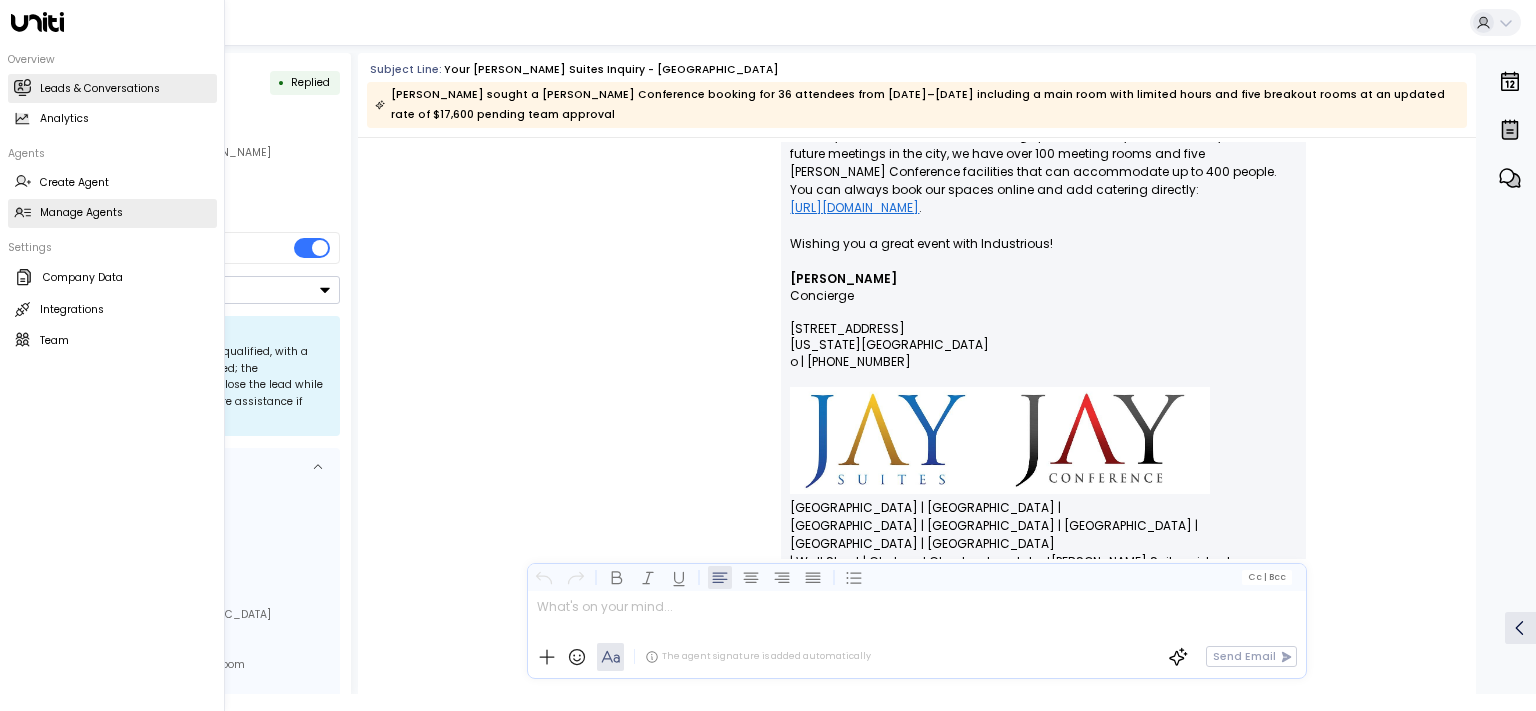 click on "Manage Agents Manage Agents" at bounding box center (112, 213) 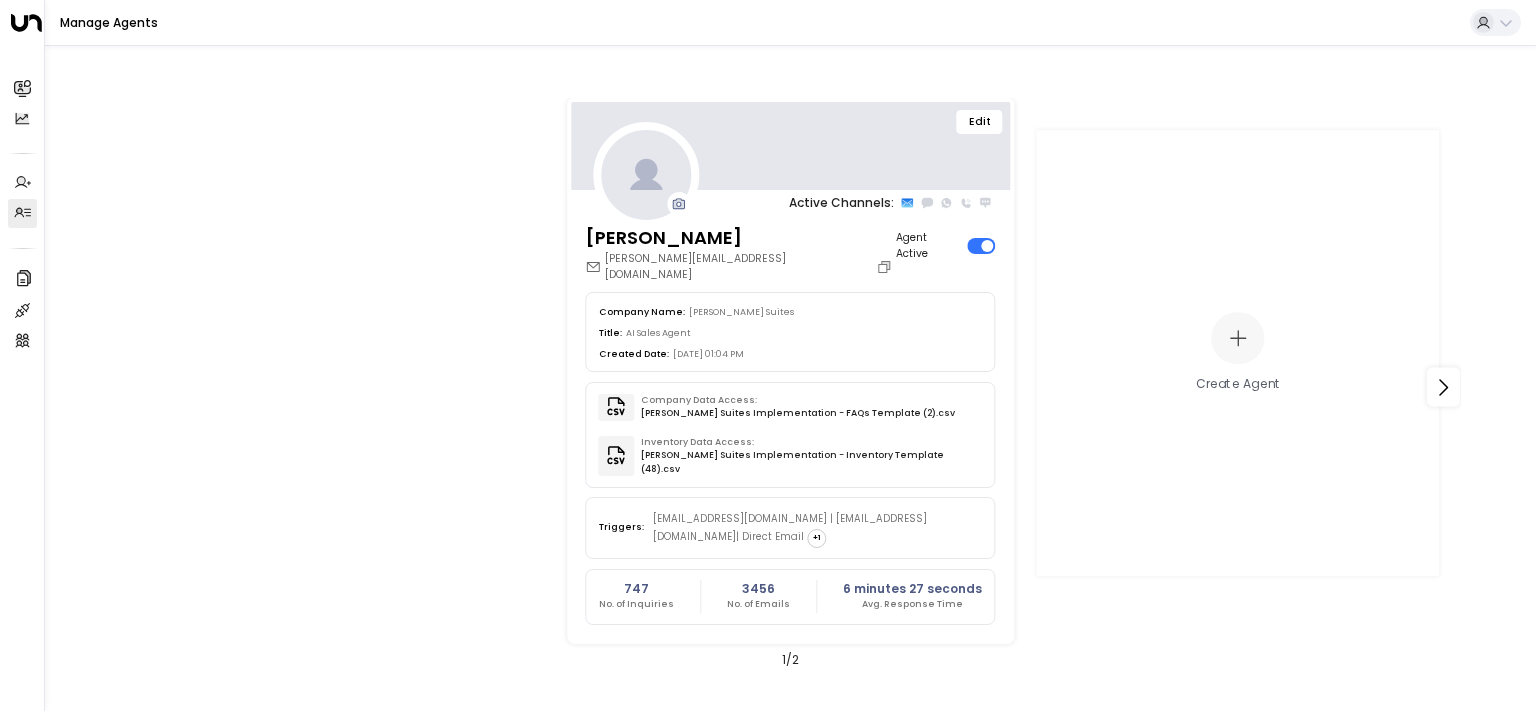 click on "Edit" at bounding box center (980, 122) 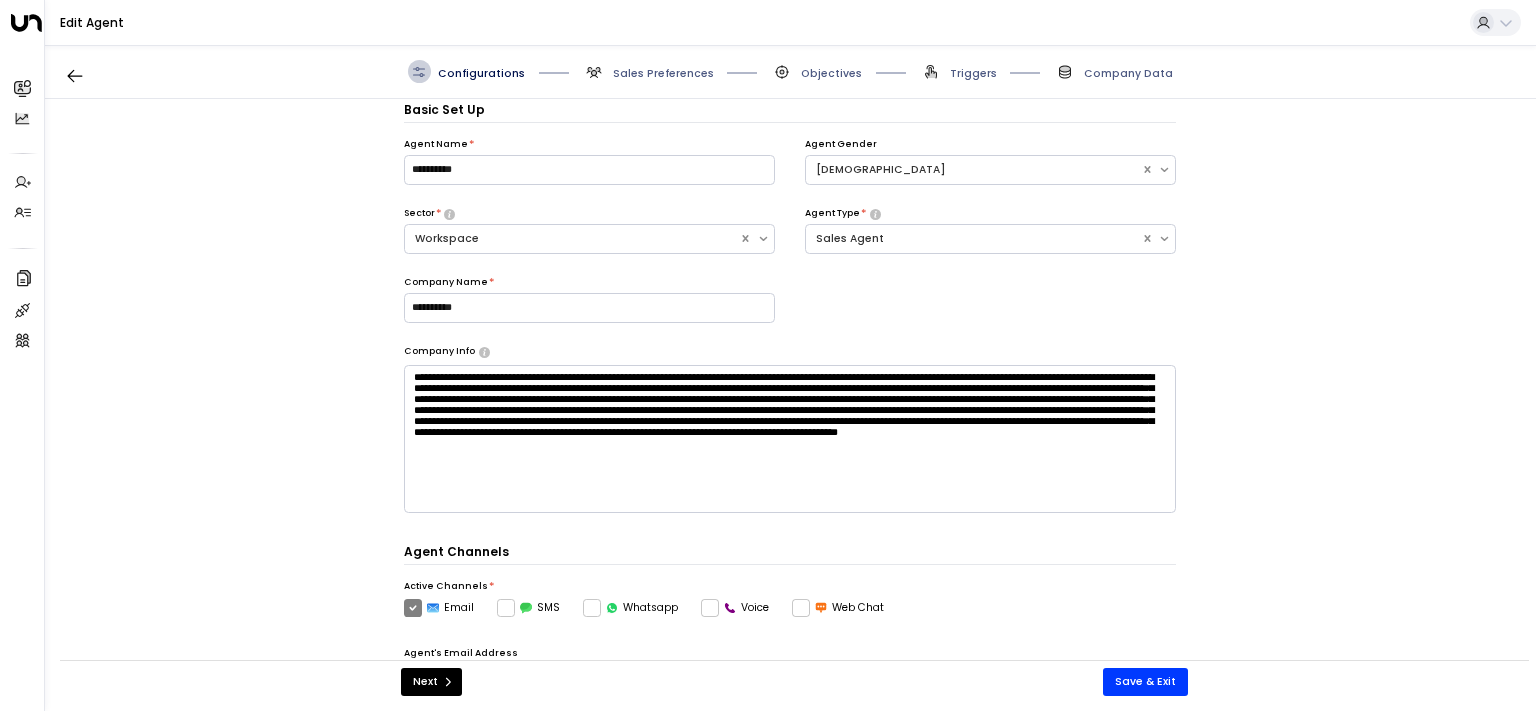 scroll, scrollTop: 22, scrollLeft: 0, axis: vertical 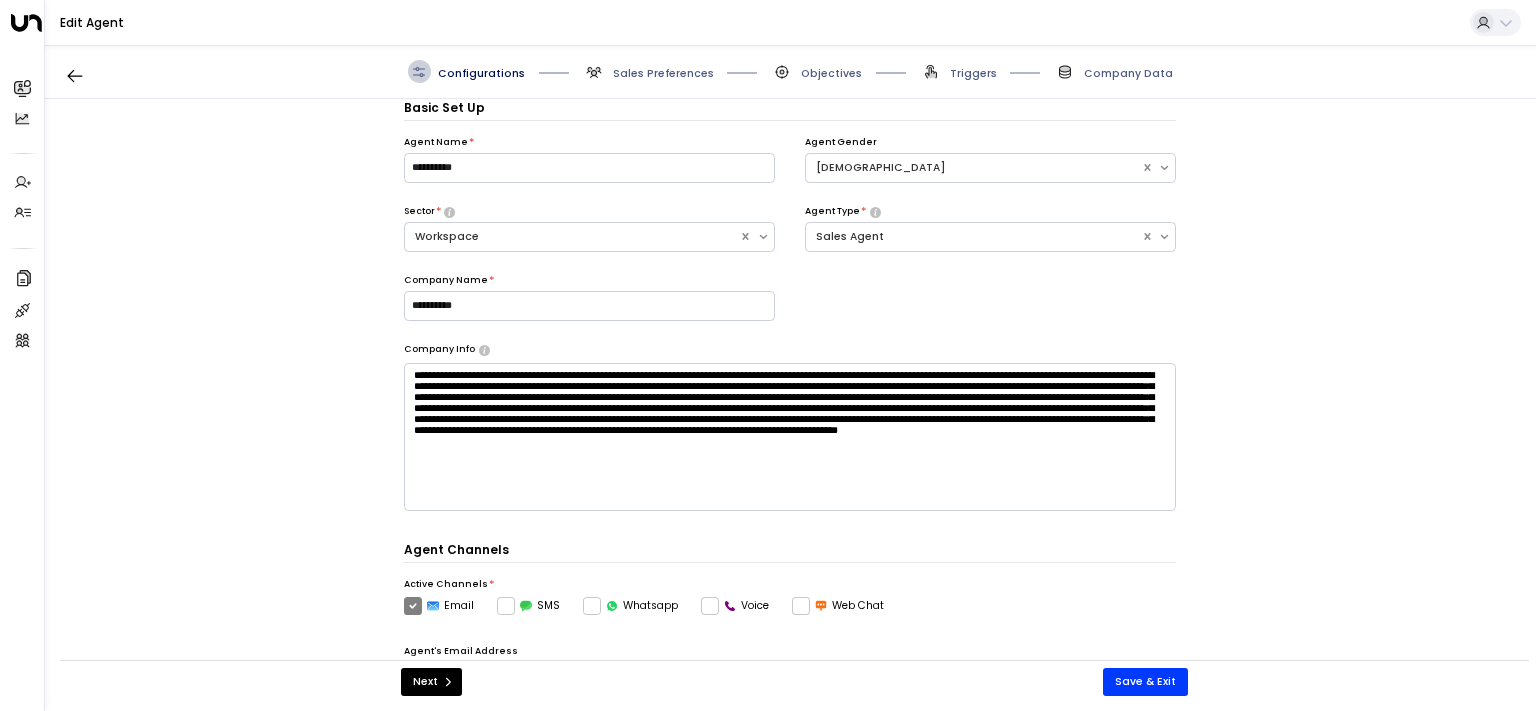 click on "Sales Preferences" at bounding box center [663, 73] 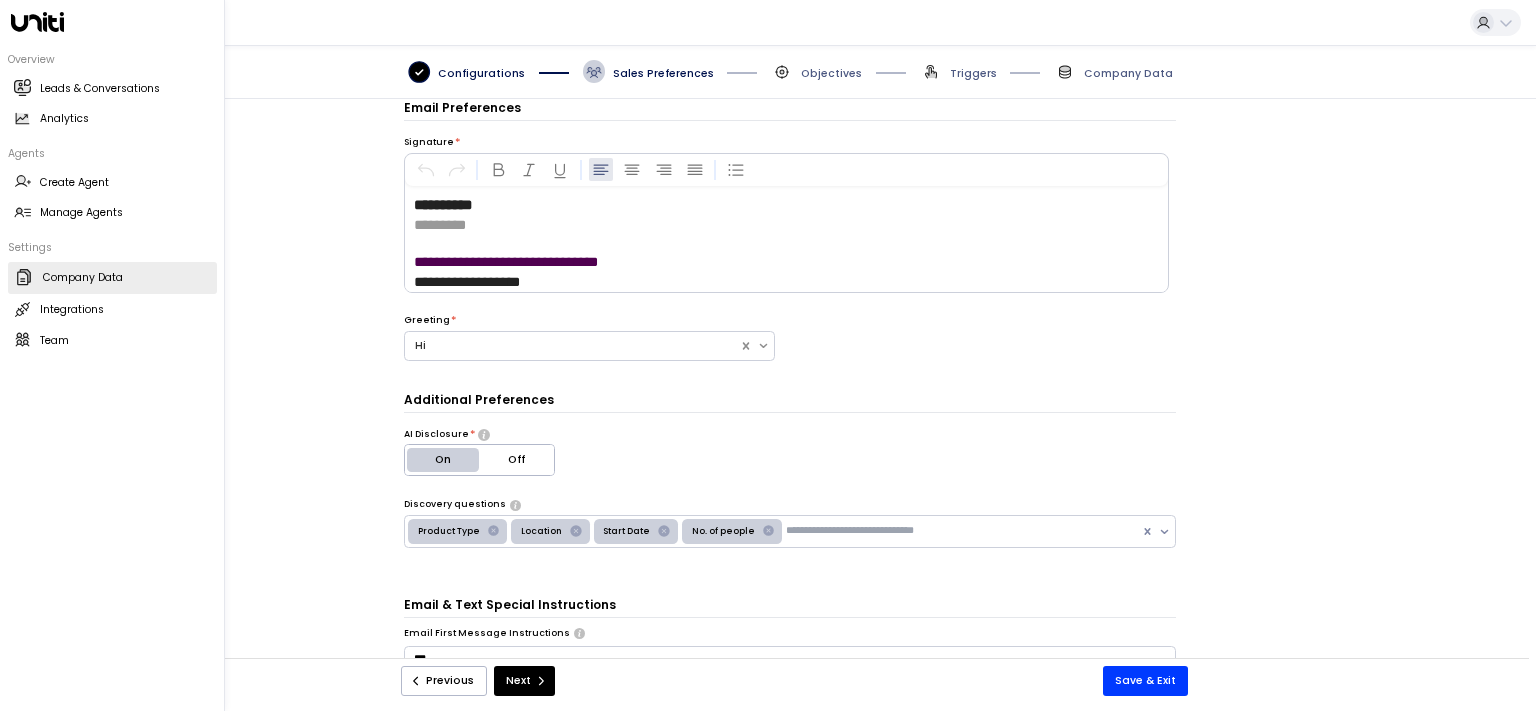 click on "Company Data Company Data" at bounding box center [112, 278] 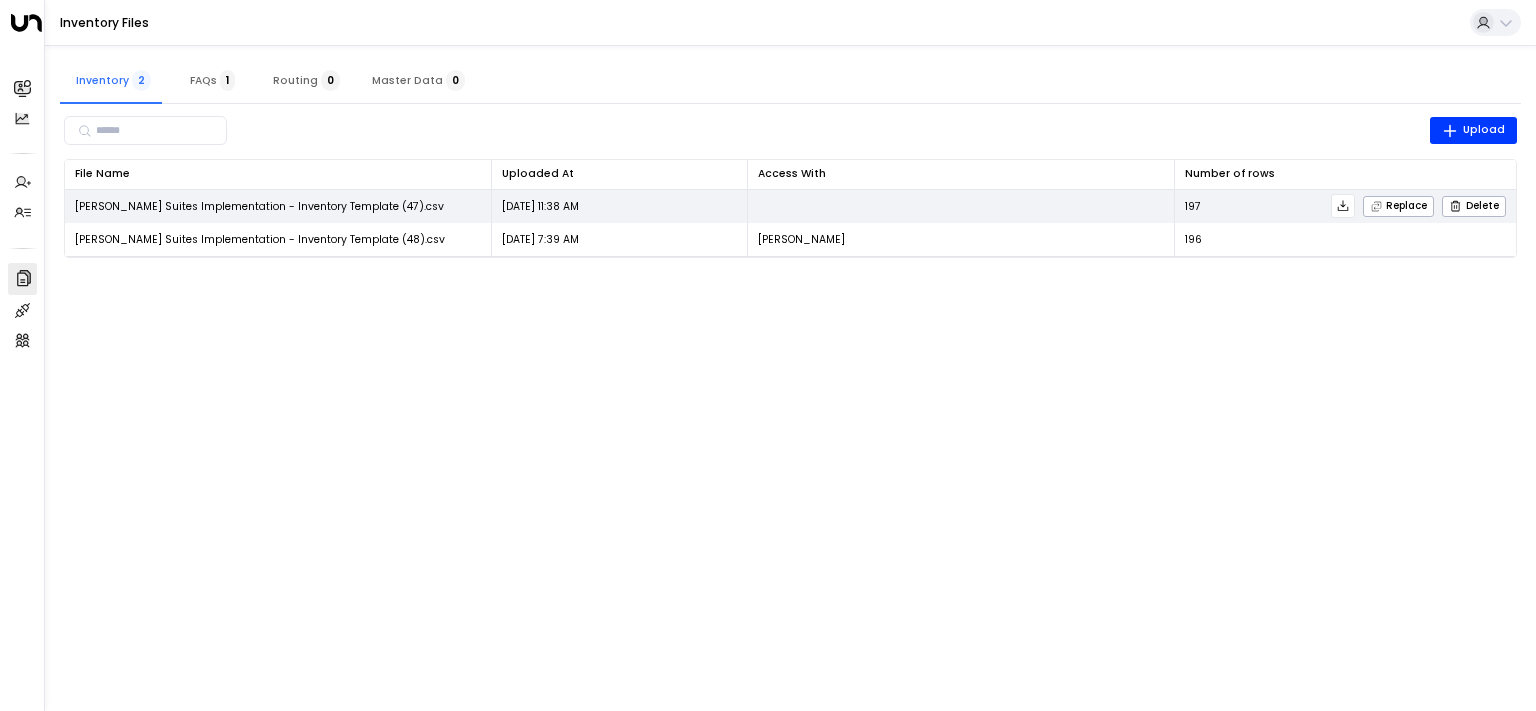 click on "[PERSON_NAME] Suites Implementation - Inventory Template (47).csv" at bounding box center [259, 206] 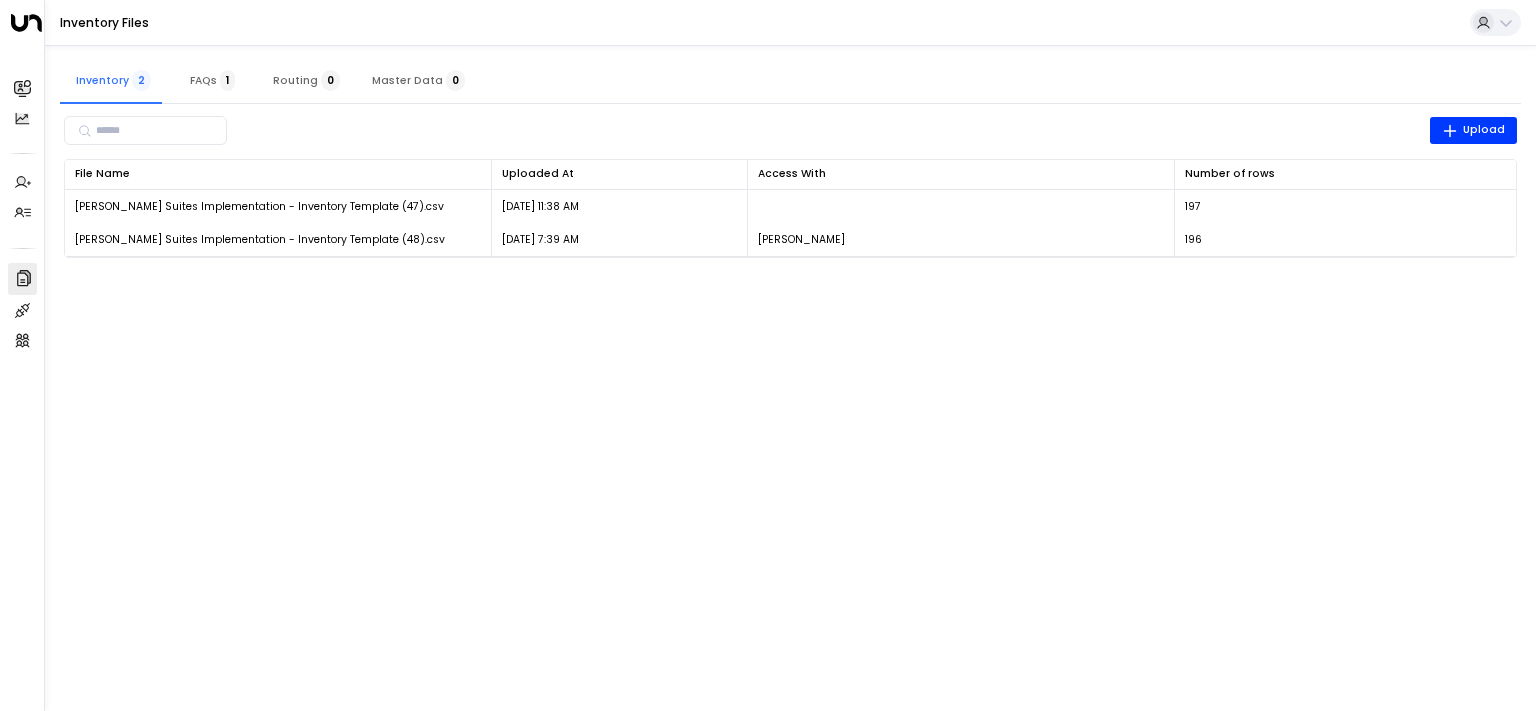 click on "Overview Leads & Conversations Leads & Conversations Analytics Analytics Agents Create Agent Create Agent Manage Agents Manage Agents Settings Company Data Company Data Integrations Integrations Team Team Inventory Files Inventory   2 FAQs   1 Routing   0 Master Data   0 ​  Upload File Name 0 Uploaded At 0 Access With Number of rows 0 [PERSON_NAME] Suites Implementation - Inventory Template (47).csv [DATE] 11:38 AM 197   Replace  Delete [PERSON_NAME] Suites Implementation - Inventory Template (48).csv [DATE] 7:39 AM [PERSON_NAME] 196   Replace  Delete" at bounding box center [768, 138] 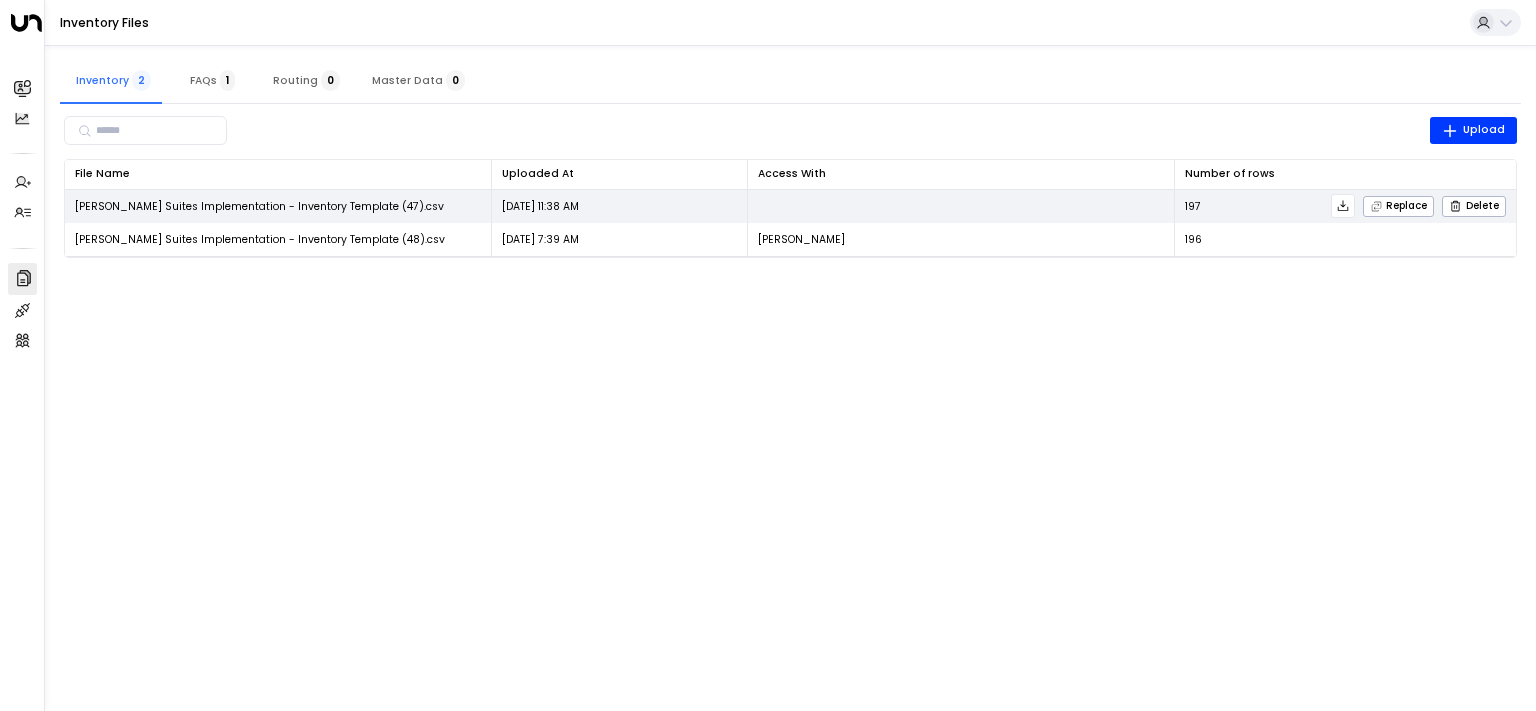 click on "[PERSON_NAME] Suites Implementation - Inventory Template (47).csv" at bounding box center [259, 206] 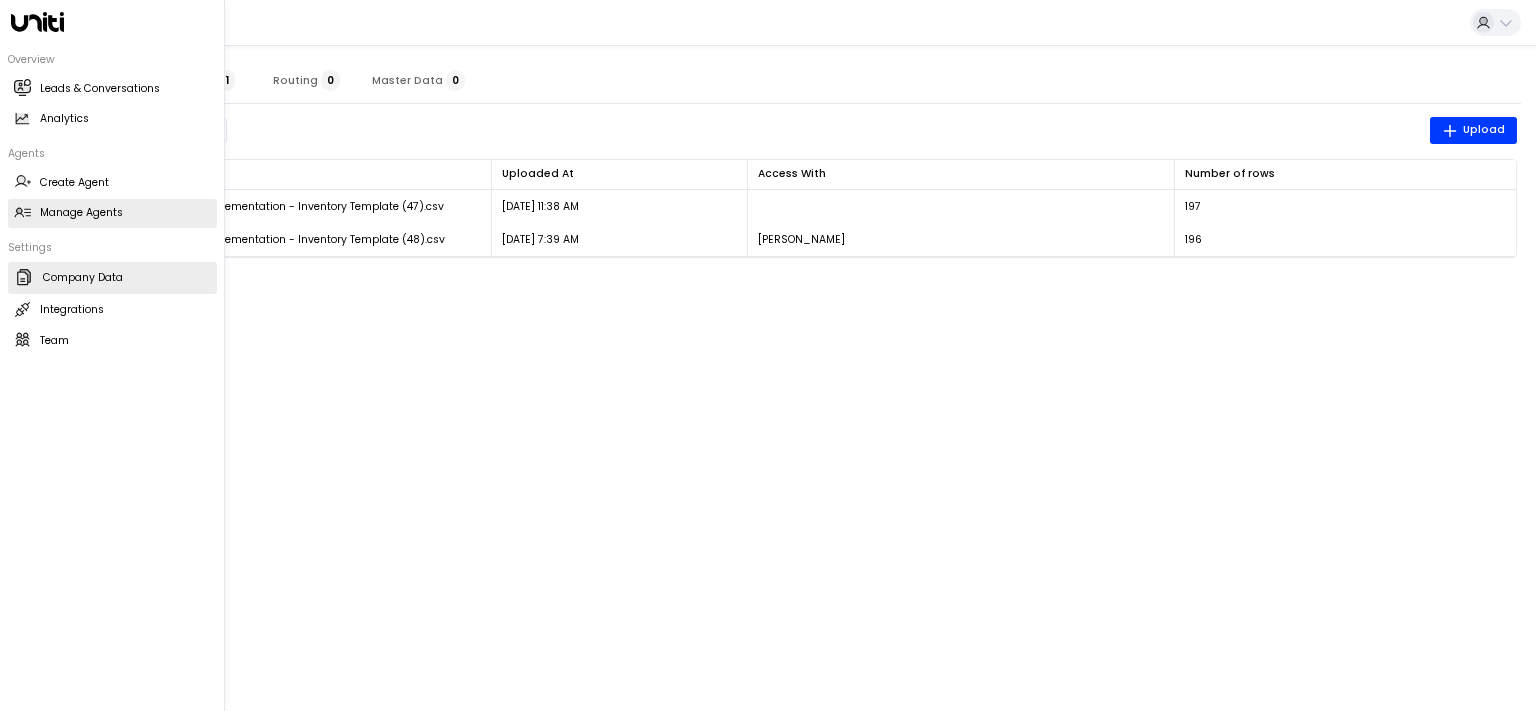 click on "Manage Agents" at bounding box center [81, 213] 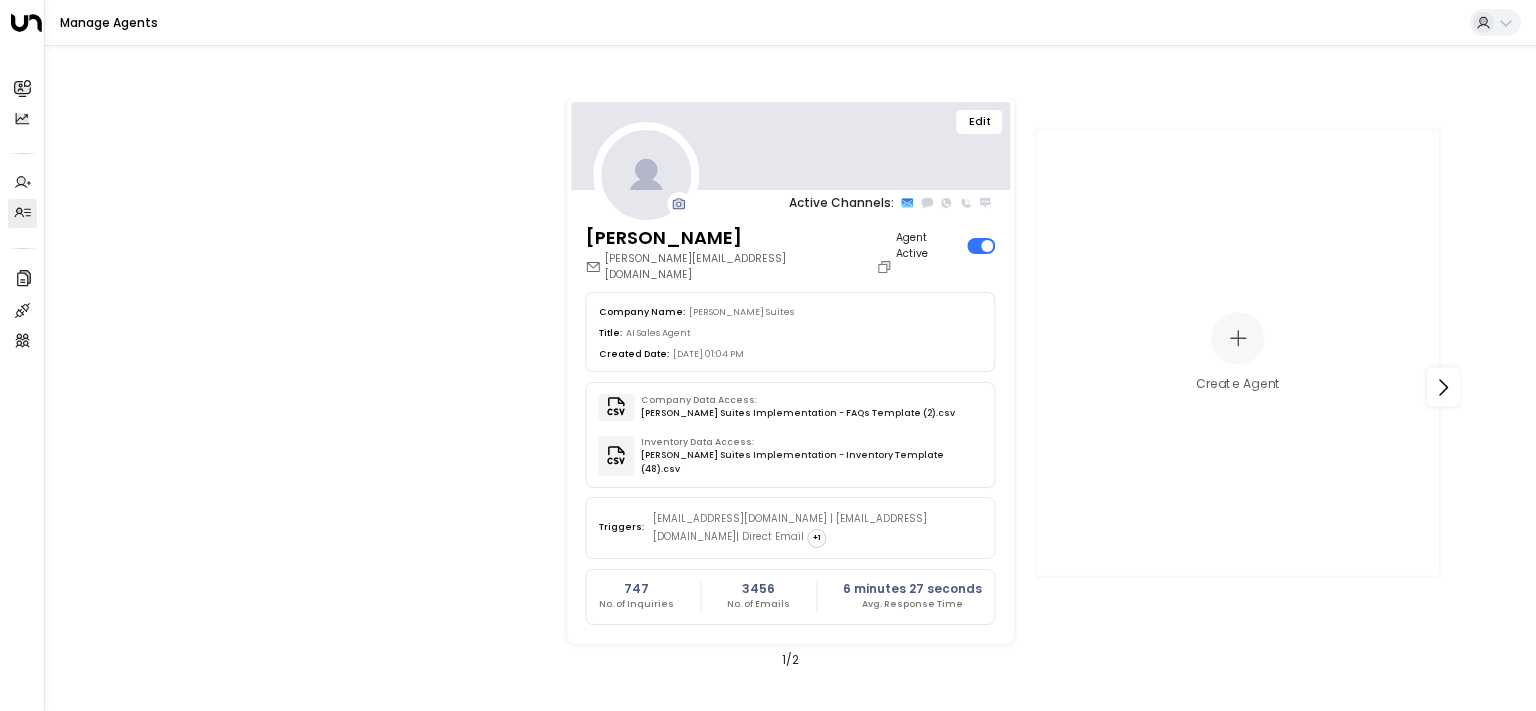 click on "Edit" at bounding box center [980, 122] 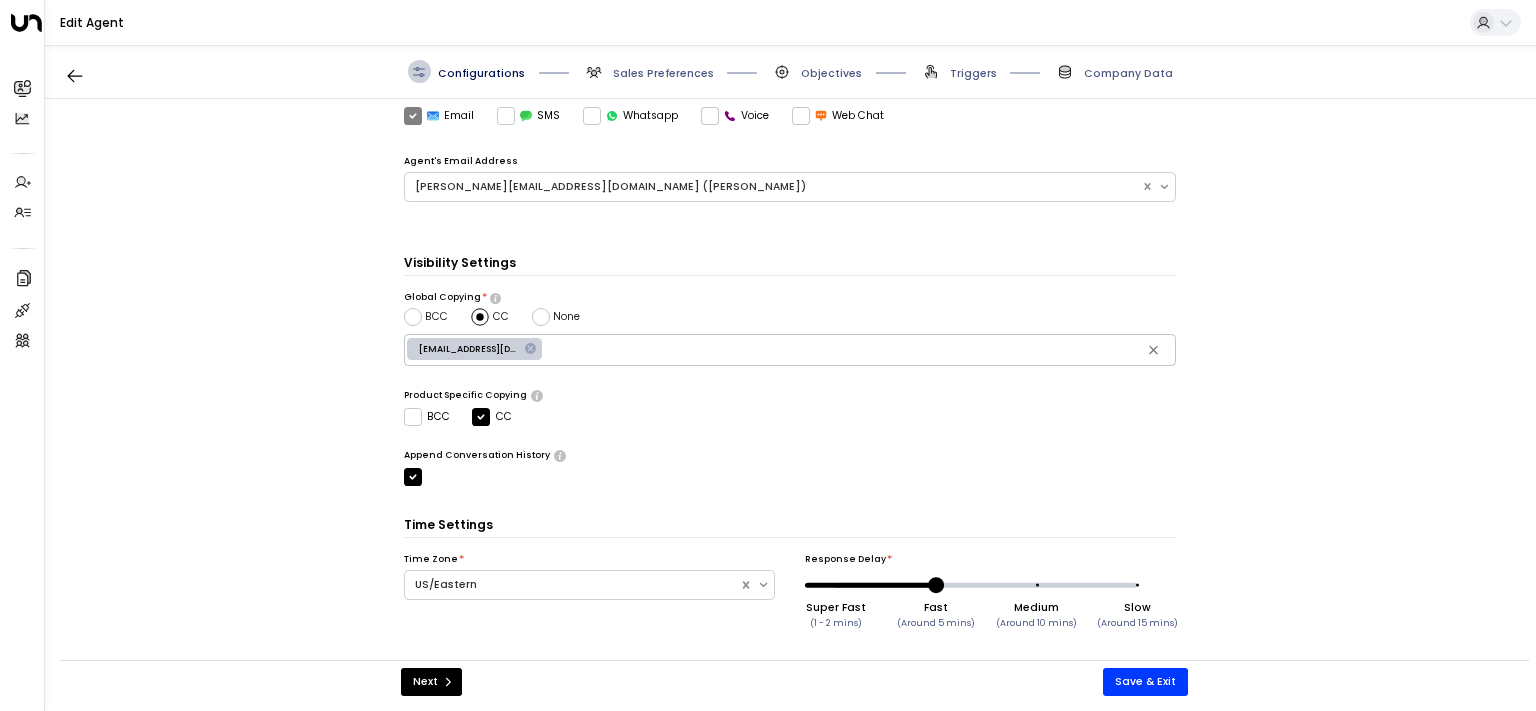scroll, scrollTop: 0, scrollLeft: 0, axis: both 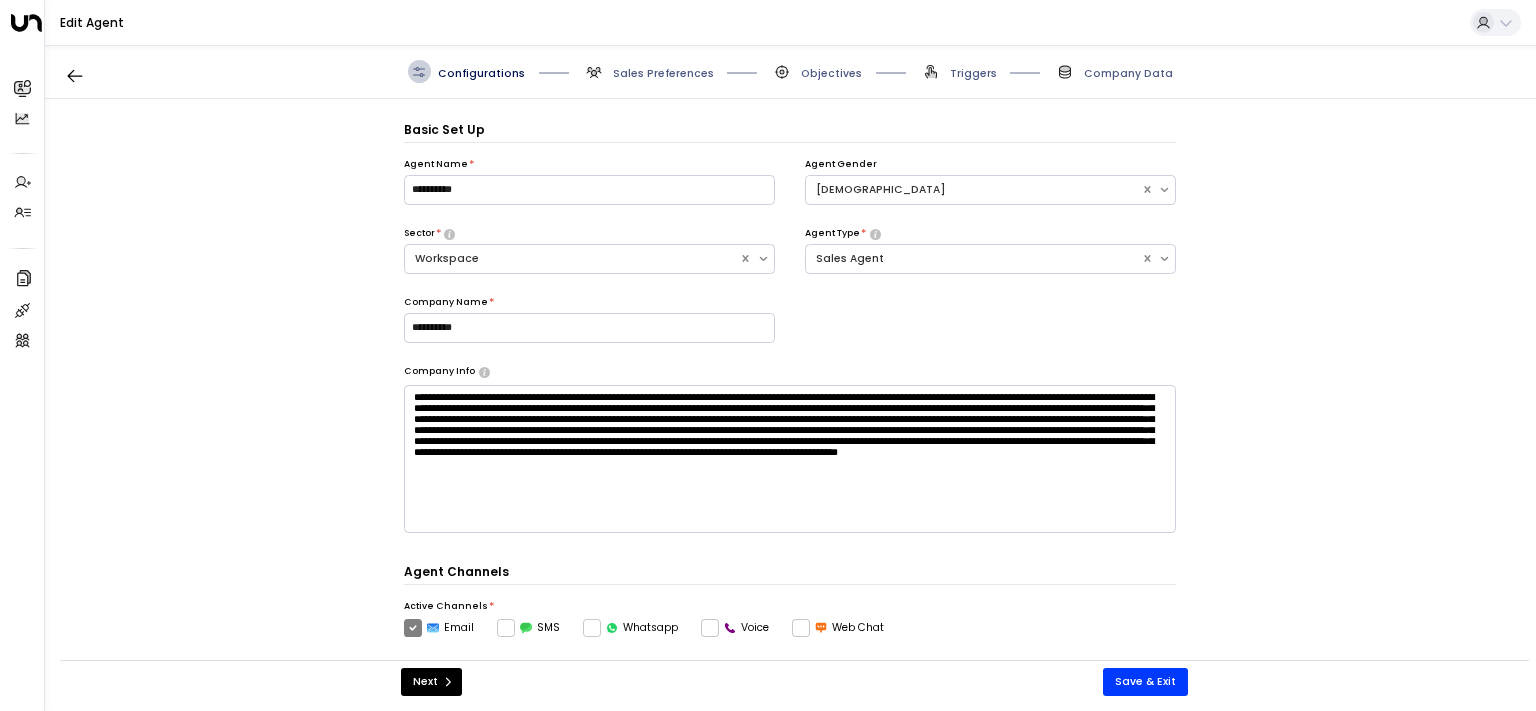 click on "Sales Preferences" at bounding box center [648, 71] 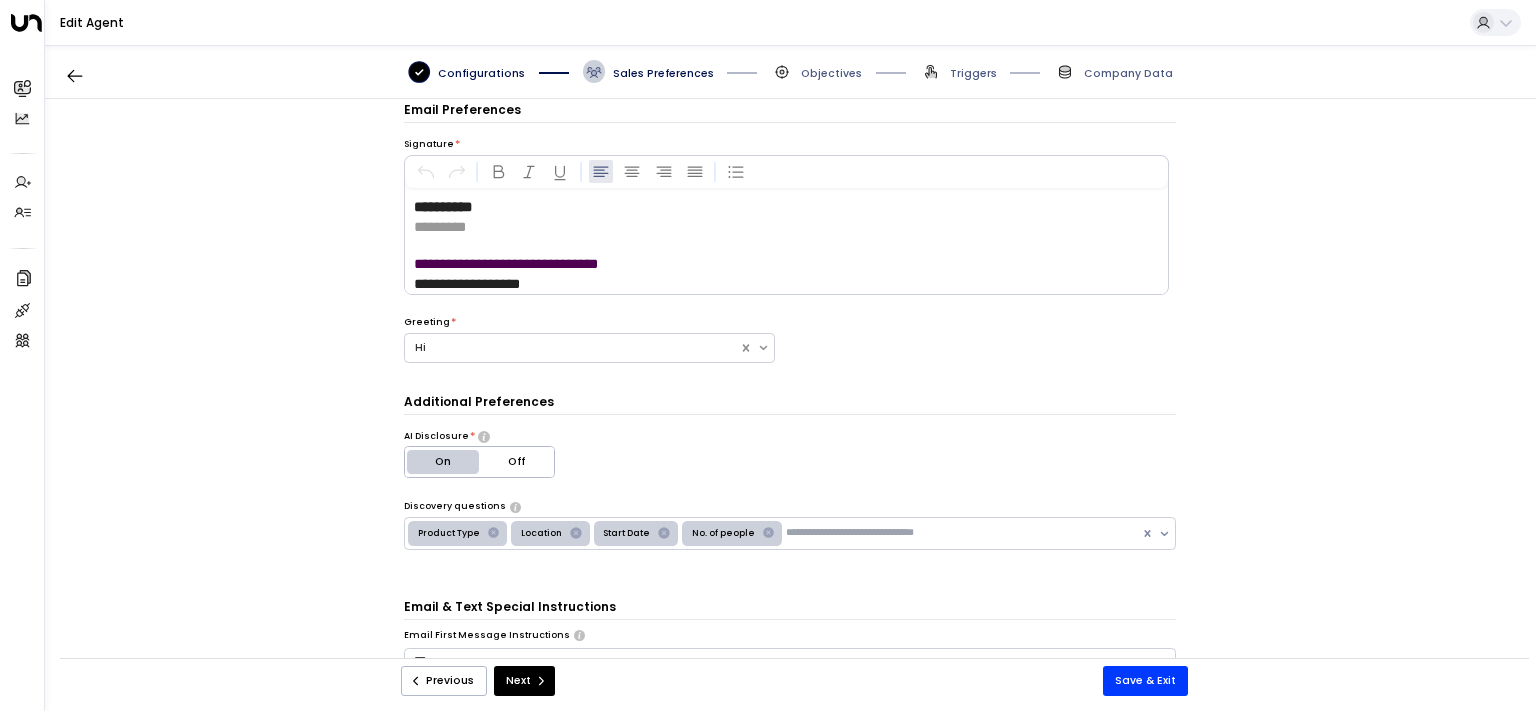 scroll, scrollTop: 22, scrollLeft: 0, axis: vertical 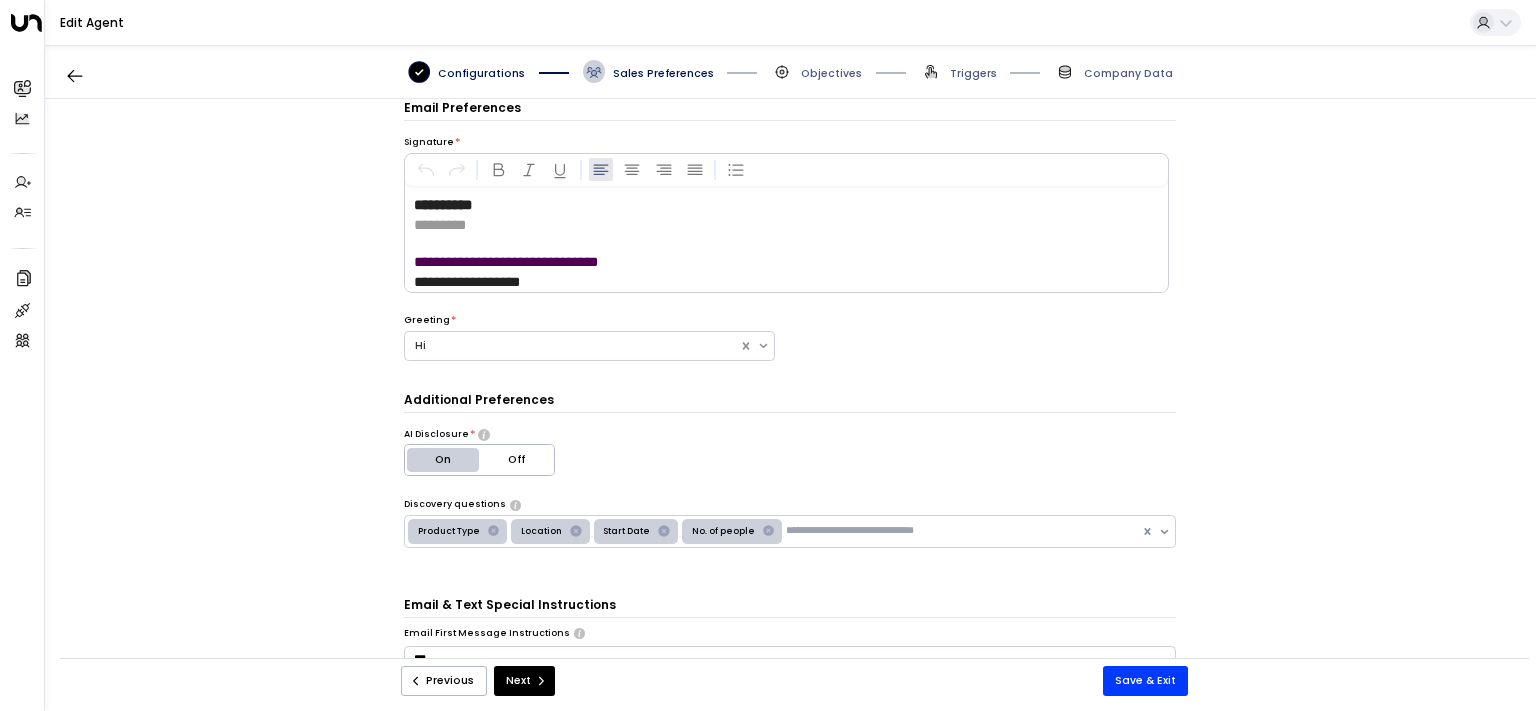 click on "Configurations Sales Preferences Objectives Triggers Company Data" at bounding box center [790, 71] 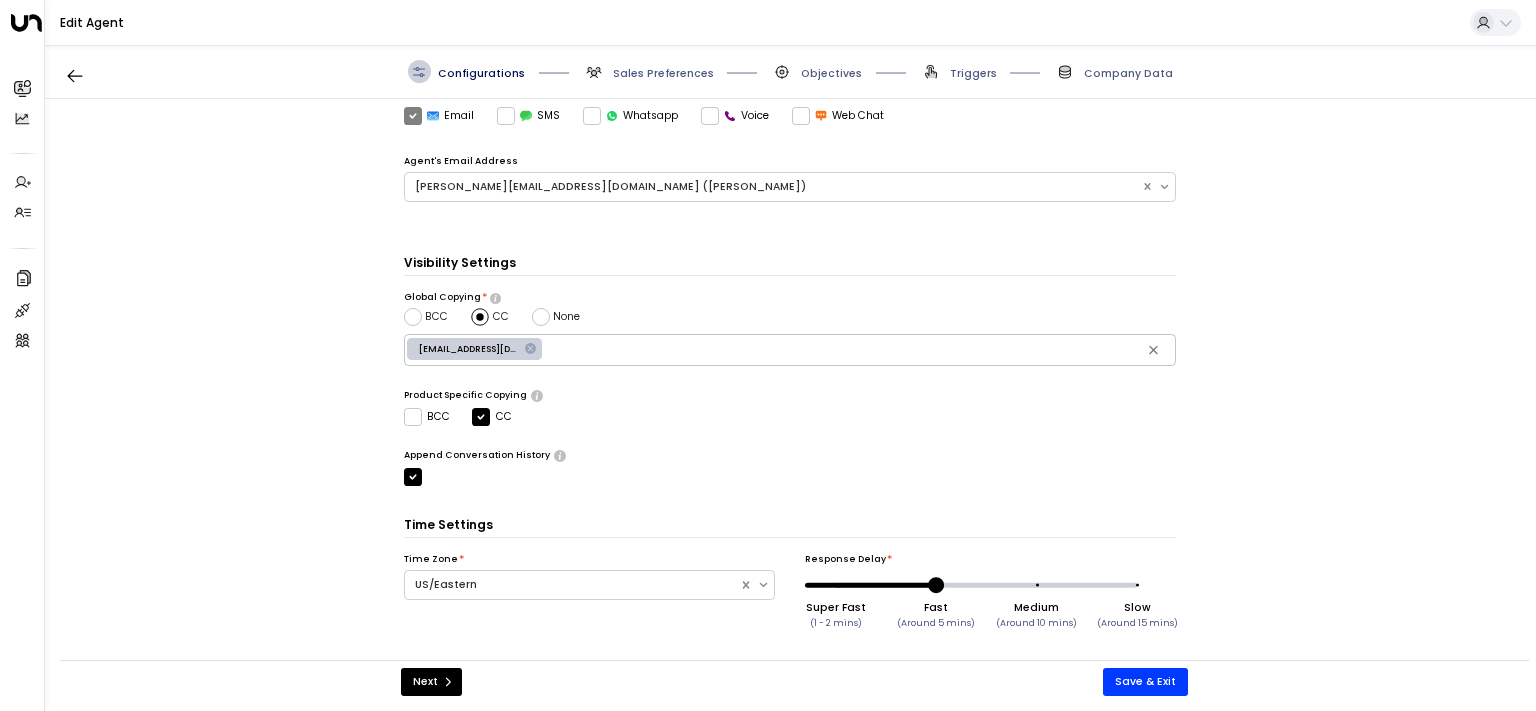 scroll, scrollTop: 0, scrollLeft: 0, axis: both 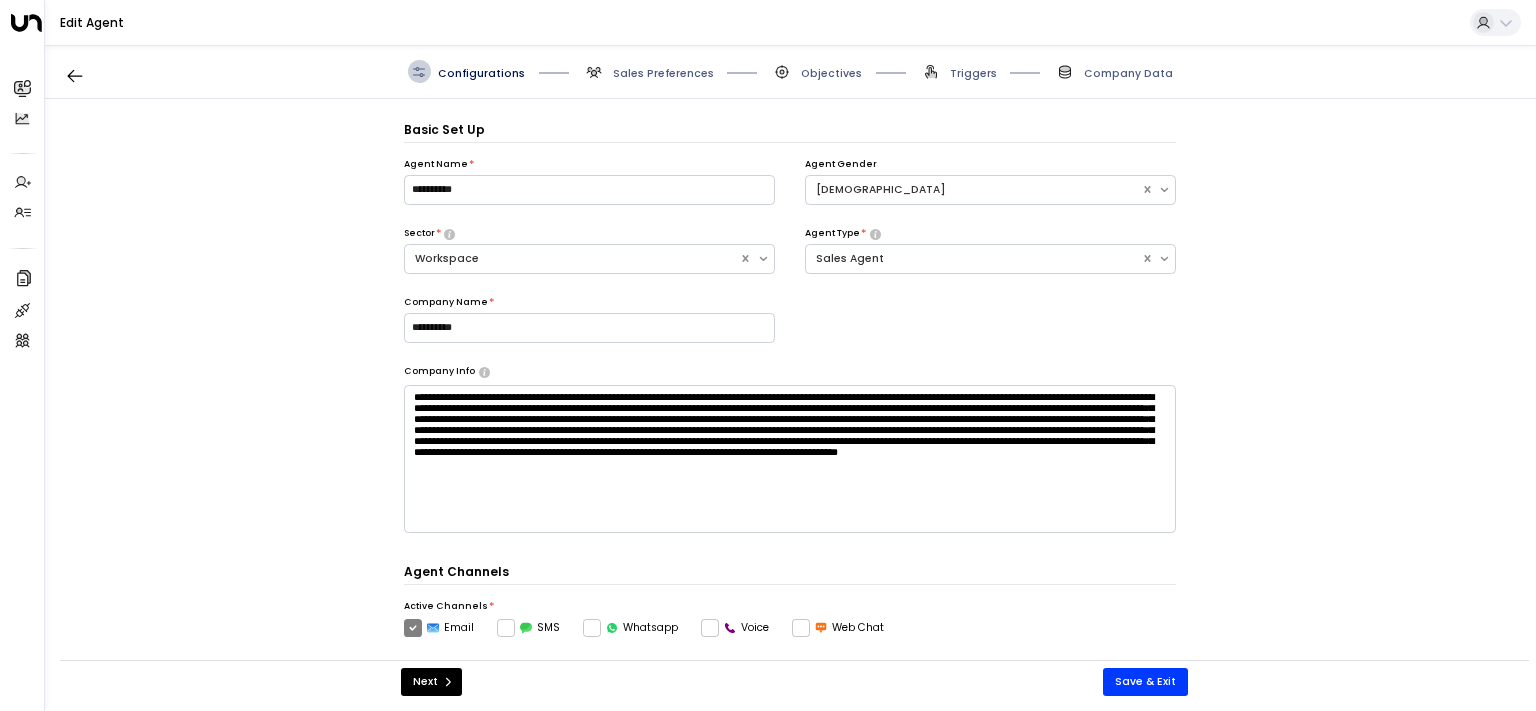 click on "Sales Preferences" at bounding box center (663, 73) 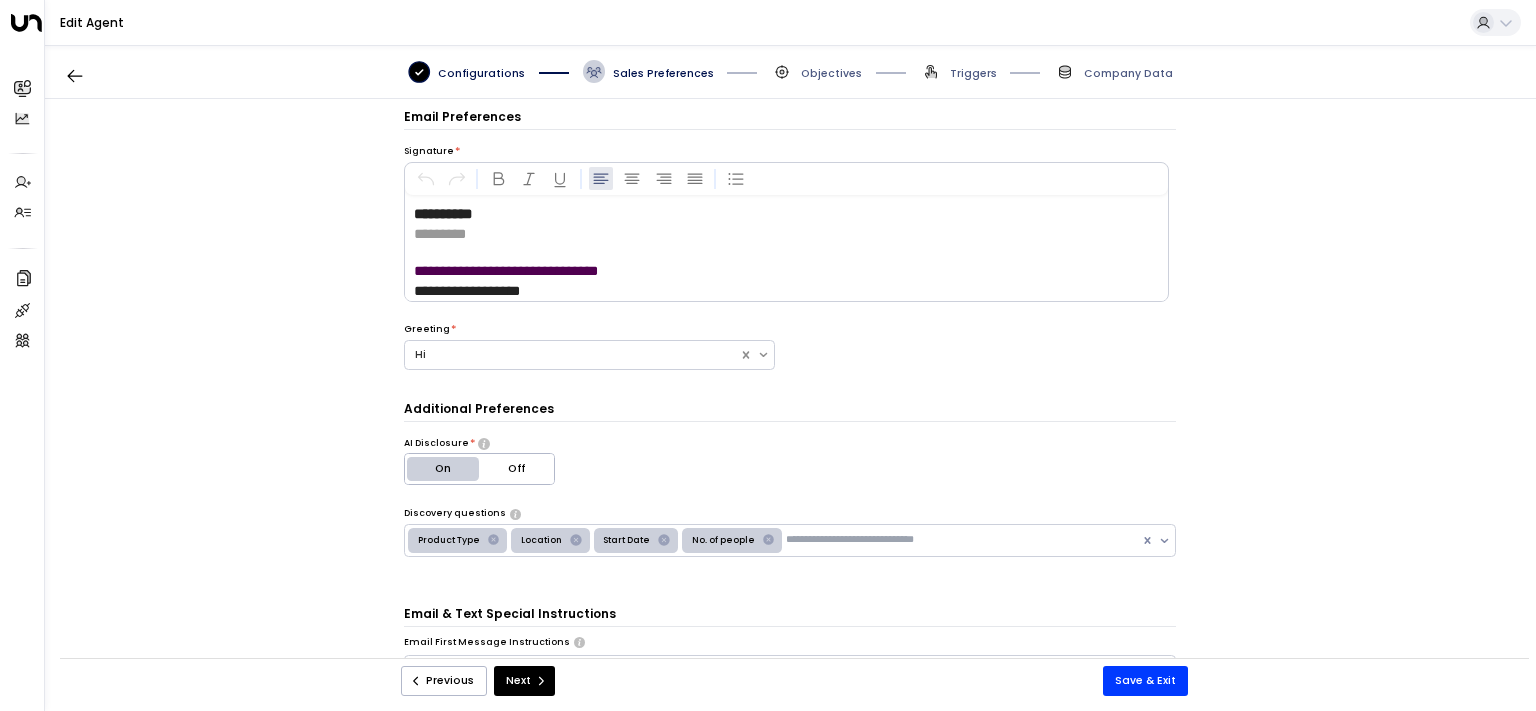 scroll, scrollTop: 22, scrollLeft: 0, axis: vertical 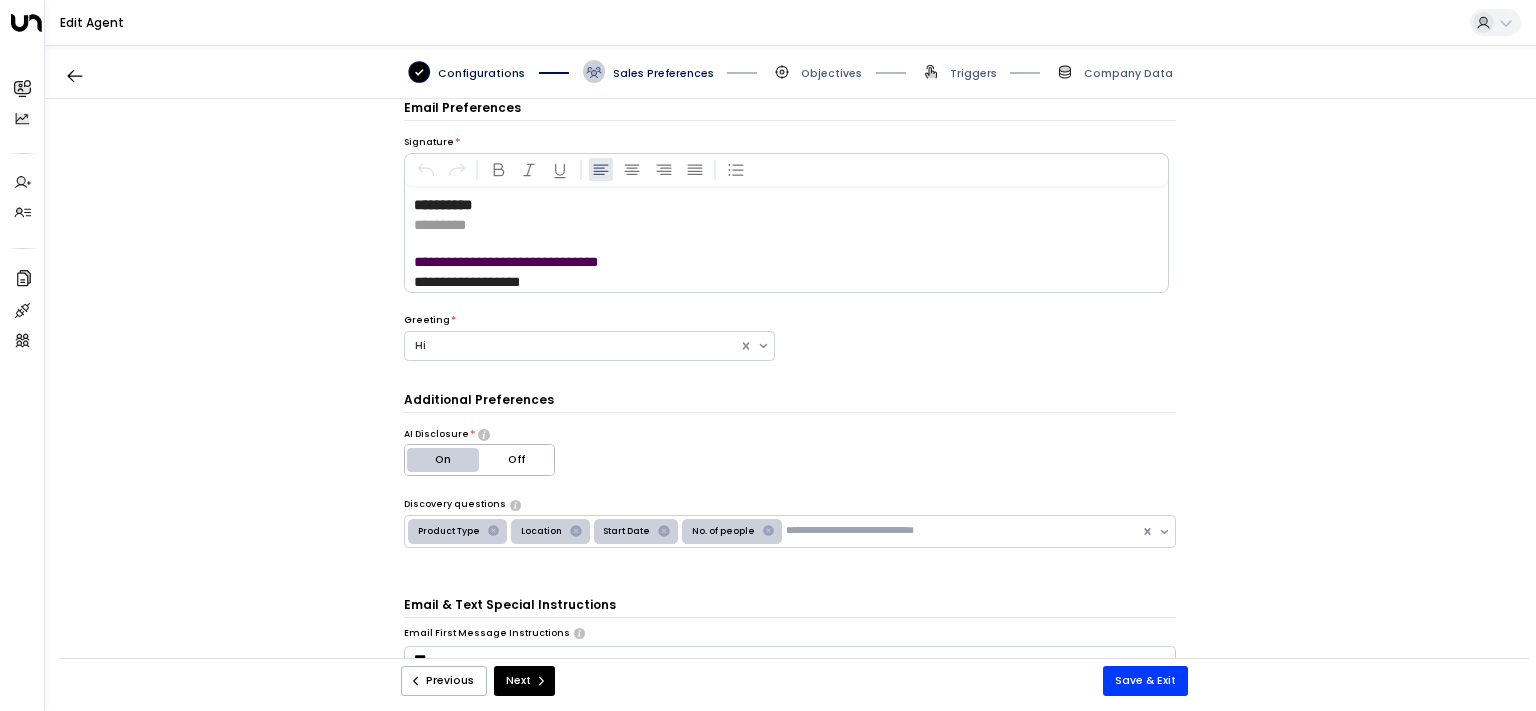 click on "Objectives" at bounding box center [816, 71] 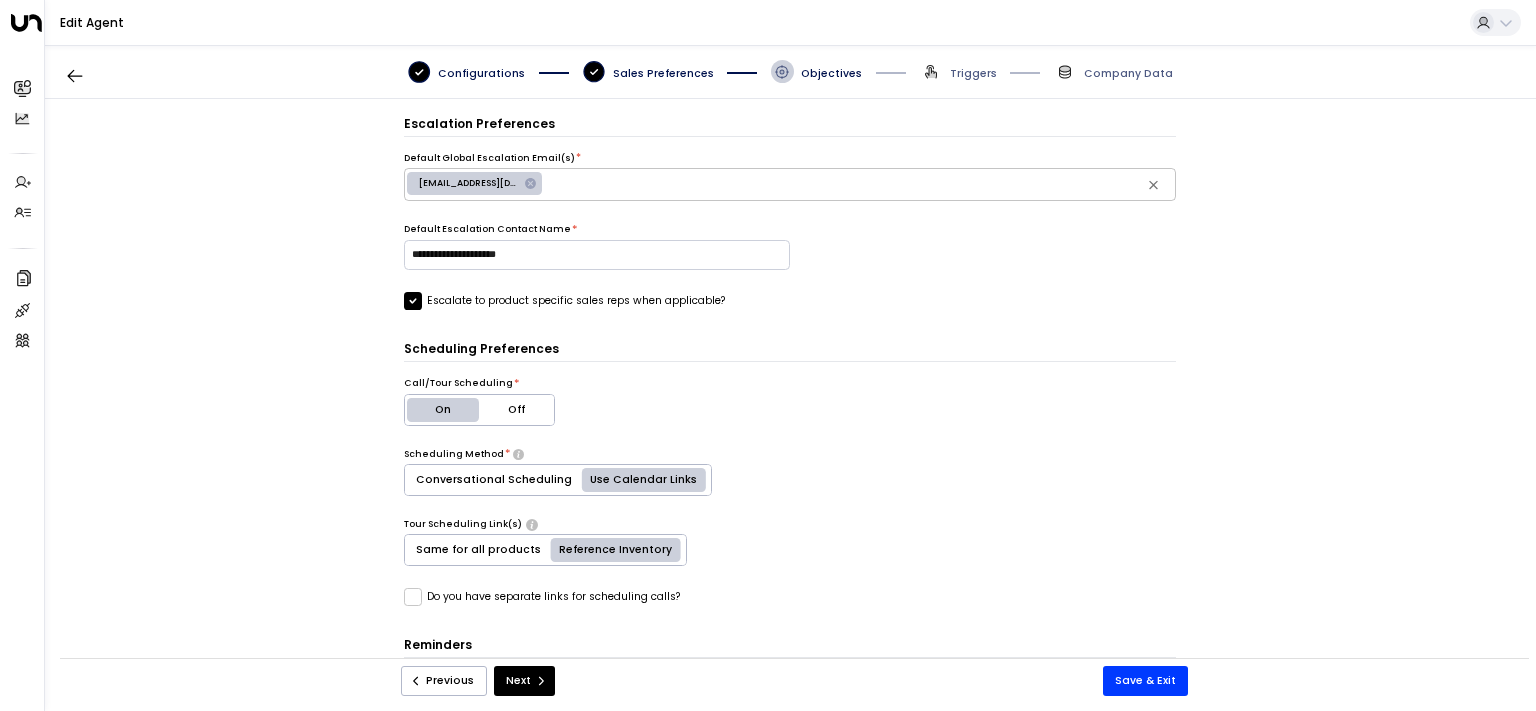 scroll, scrollTop: 777, scrollLeft: 0, axis: vertical 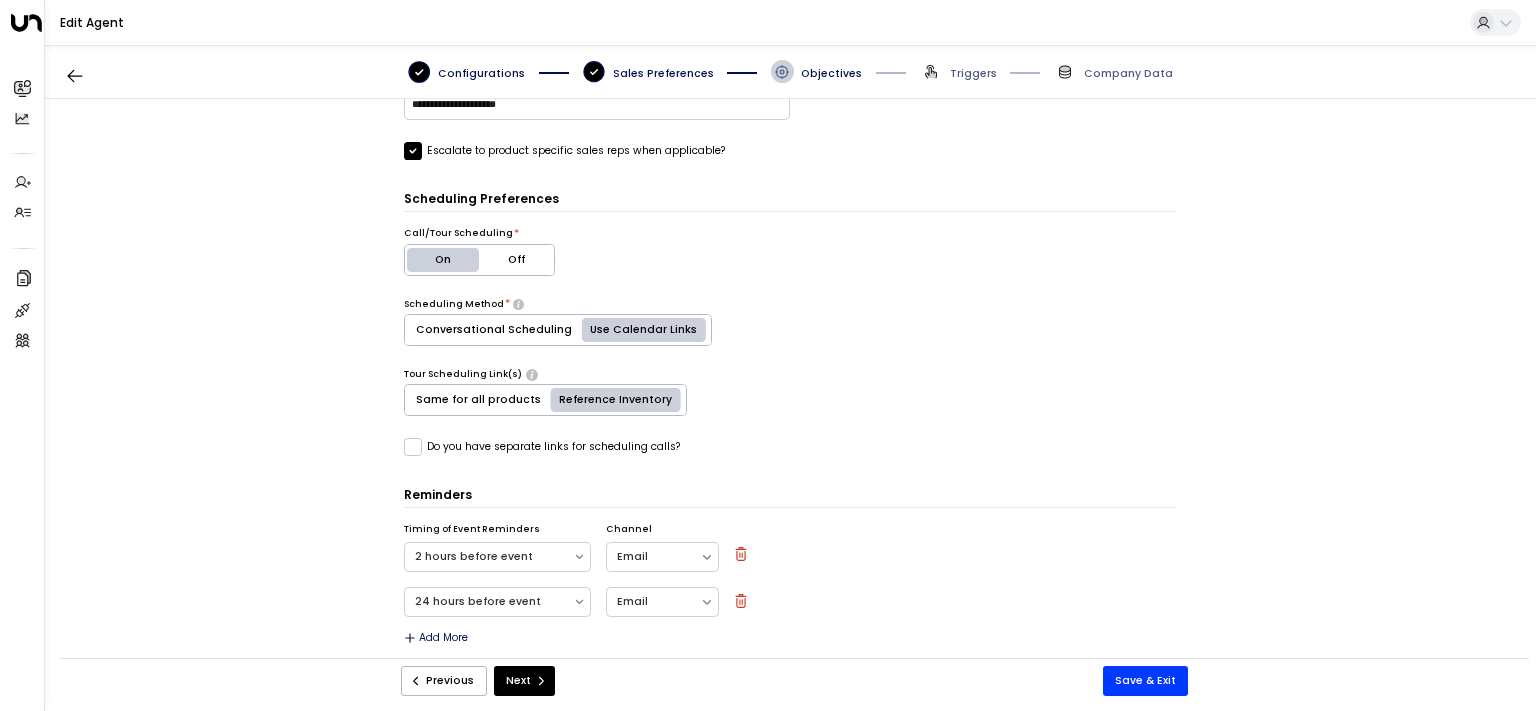 click on "Triggers" at bounding box center [958, 71] 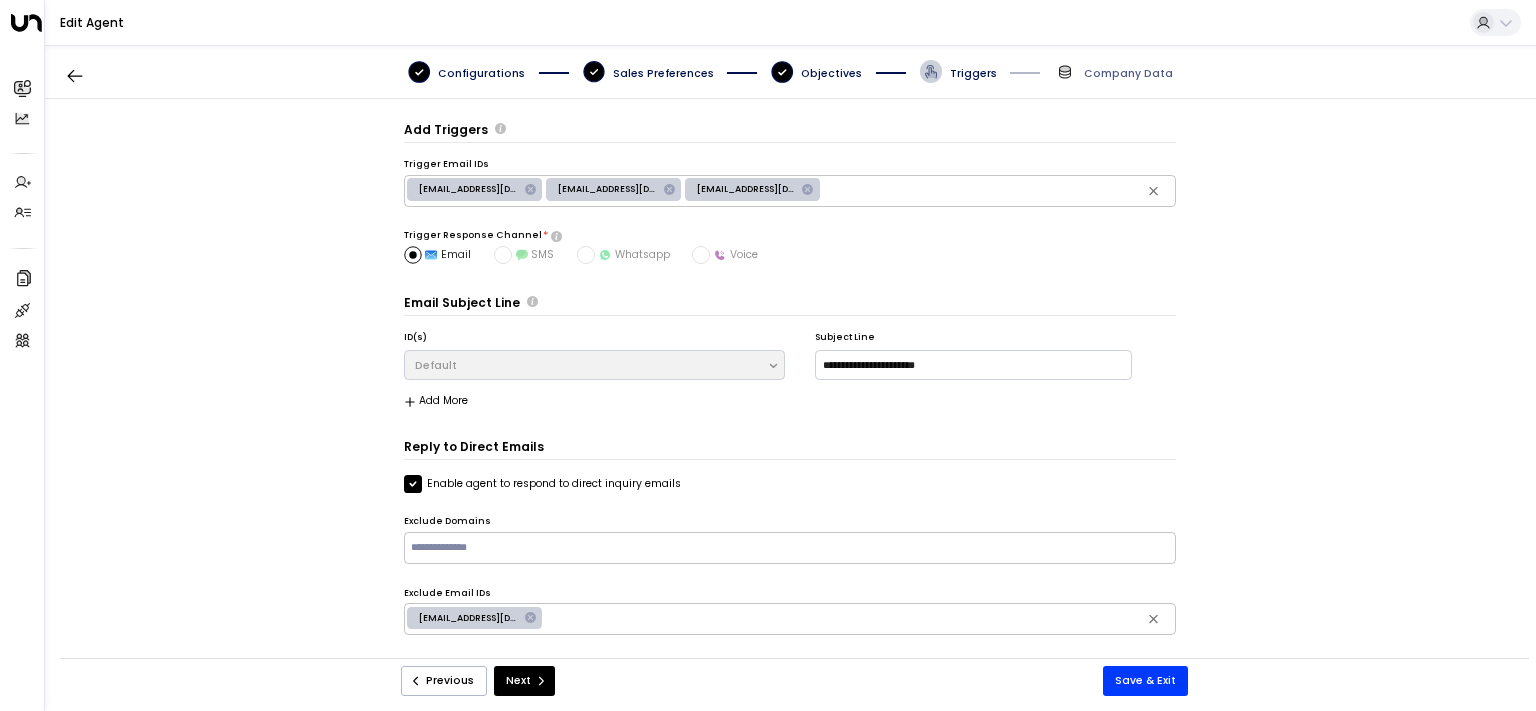 scroll, scrollTop: 0, scrollLeft: 0, axis: both 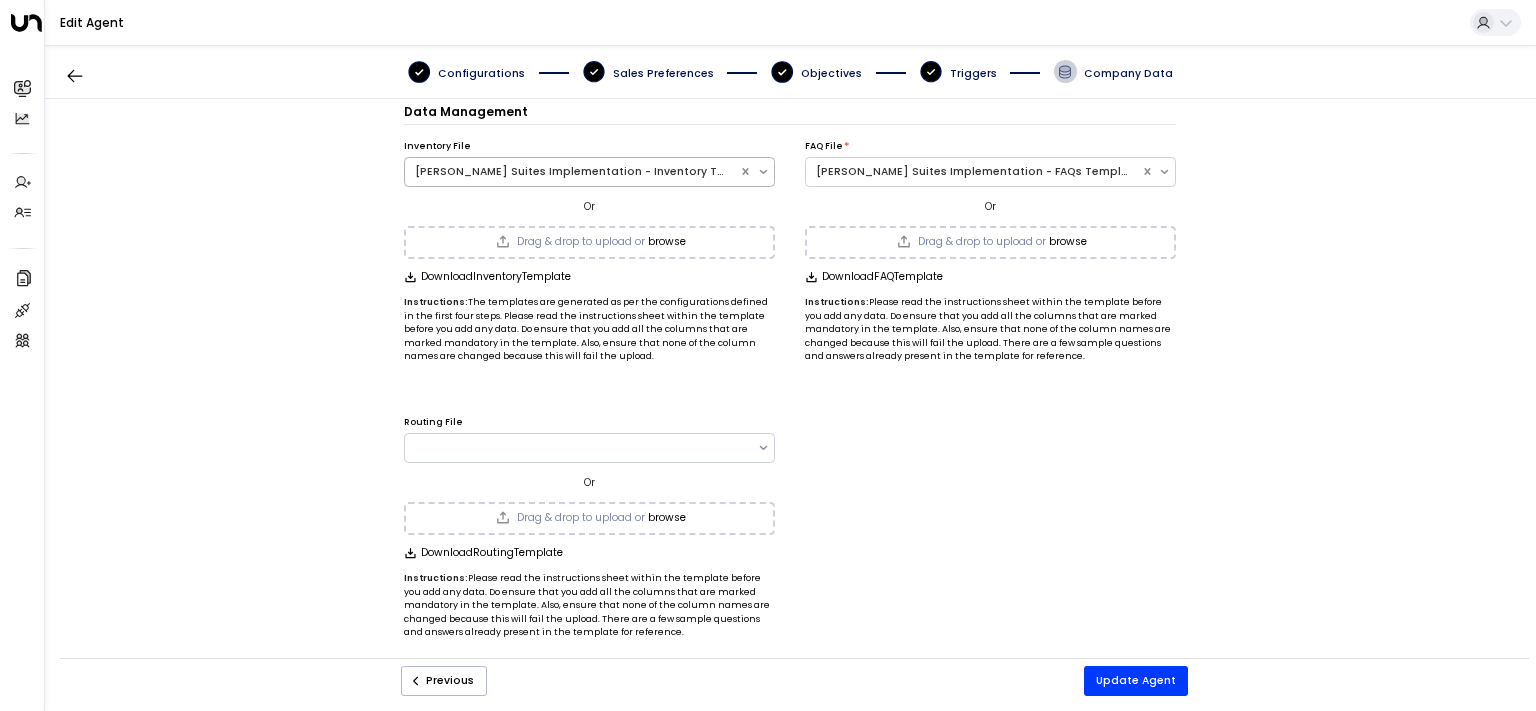click on "[PERSON_NAME] Suites Implementation - Inventory Template (48).csv" at bounding box center (572, 172) 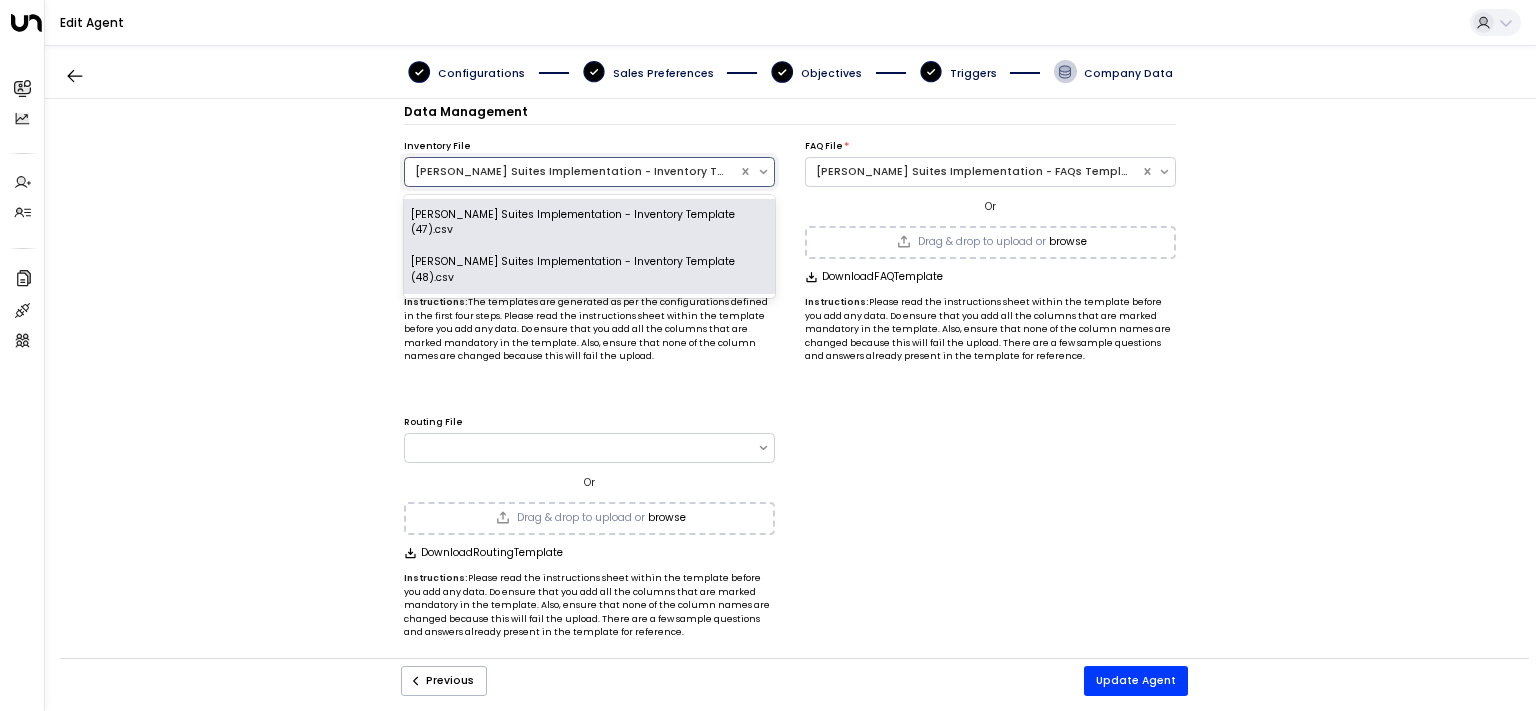 click on "Data Management Inventory File   2 results available. Use Up and Down to choose options, press Enter to select the currently focused option, press Escape to exit the menu, press Tab to select the option and exit the menu. [PERSON_NAME] Suites Implementation - Inventory Template (48).csv [PERSON_NAME] Suites Implementation - Inventory Template (47).csv [PERSON_NAME] Suites Implementation - Inventory Template (48).csv Or Drag & drop to upload or  browse   Download  Inventory  Template Instructions:  The templates are generated as per the configurations defined in the first four steps. Please read the instructions sheet within the template before you add any data. Do ensure that you add all the columns that are marked mandatory in the template. Also, ensure that none of the column names are changed because this will fail the upload. FAQ File   * [PERSON_NAME] Suites Implementation - FAQs Template (2).csv Or Drag & drop to upload or  browse   Download  FAQ  Template Instructions:  Routing File   Or Drag & drop to upload or  browse   Download  Routing" at bounding box center (790, 371) 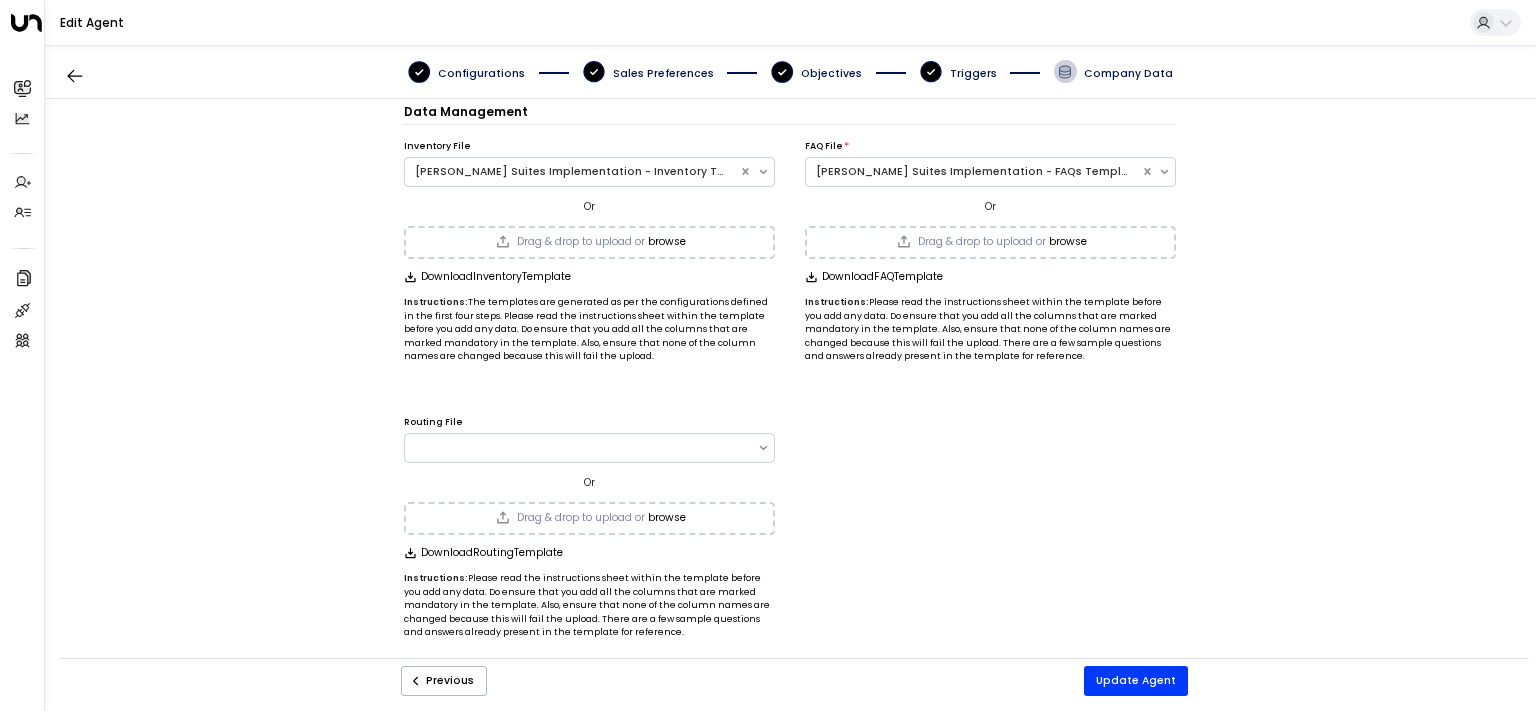 click on "Download  Inventory  Template" at bounding box center [496, 277] 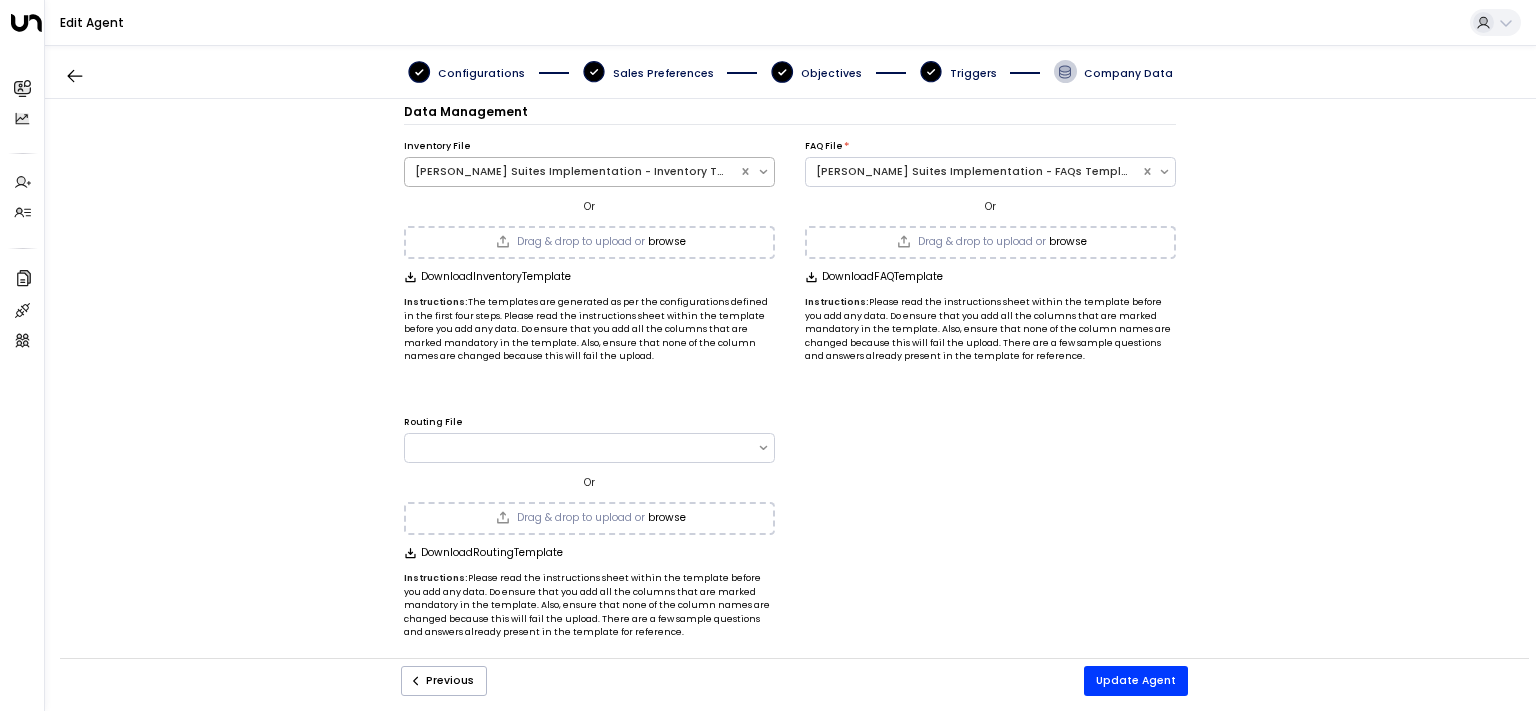 click on "[PERSON_NAME] Suites Implementation - Inventory Template (48).csv" at bounding box center [572, 172] 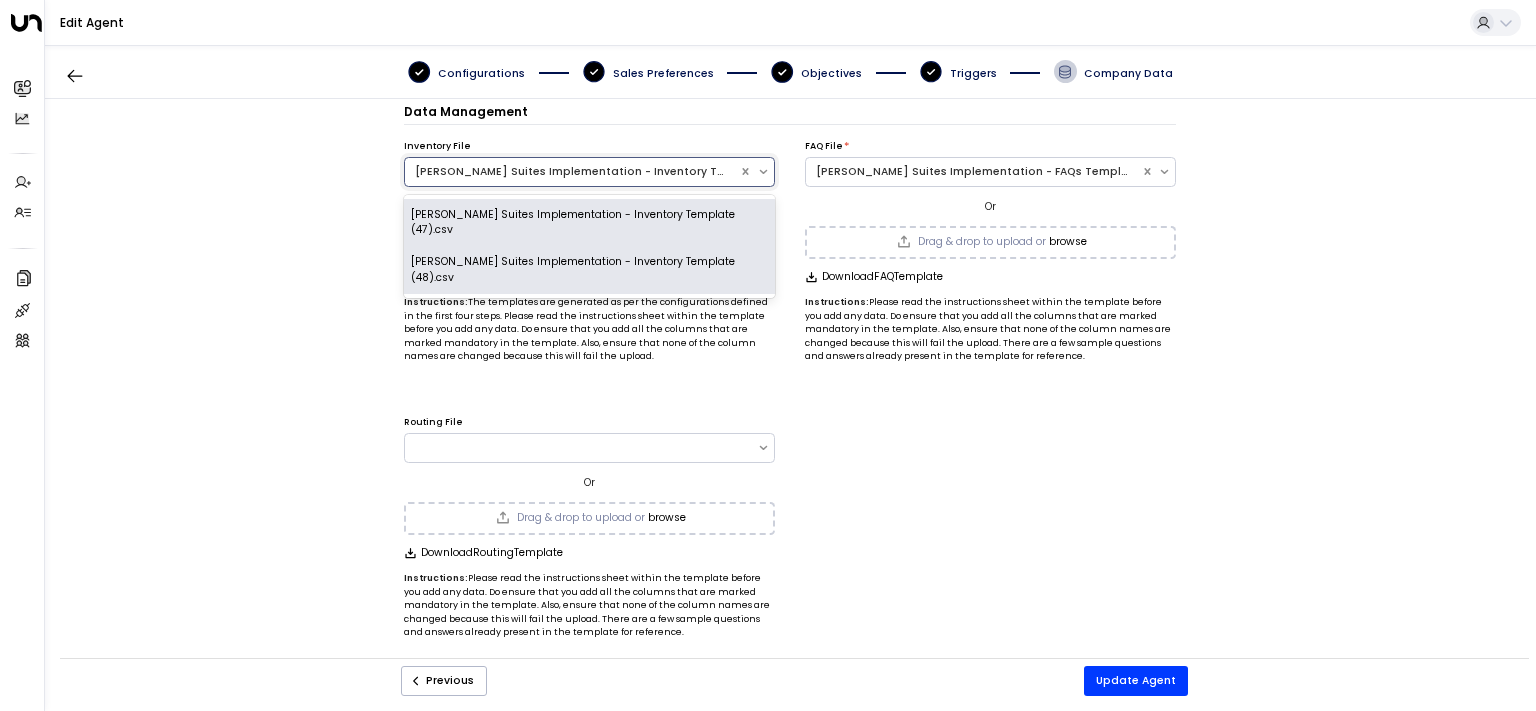 click on "[PERSON_NAME] Suites Implementation - Inventory Template (47).csv" at bounding box center [589, 223] 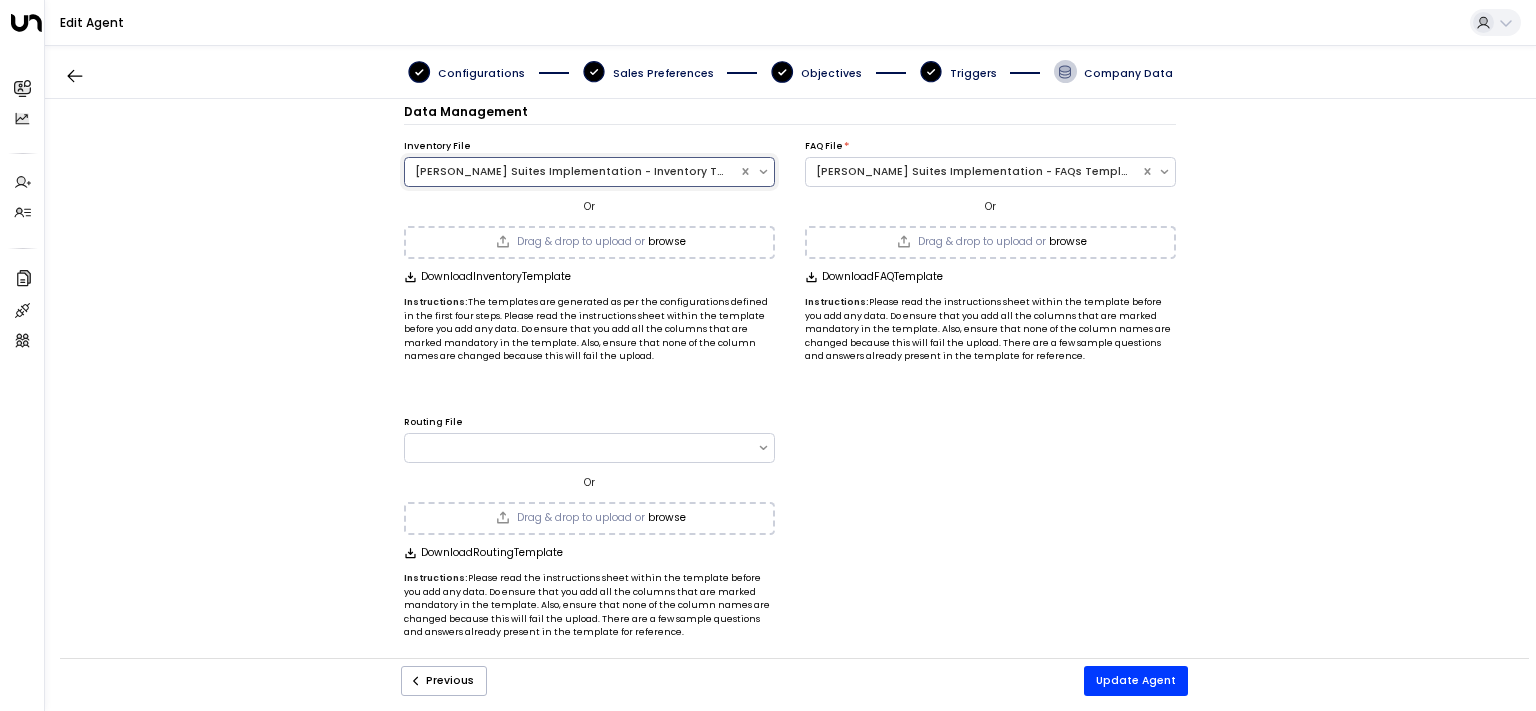 click on "Download  Inventory  Template" at bounding box center [496, 277] 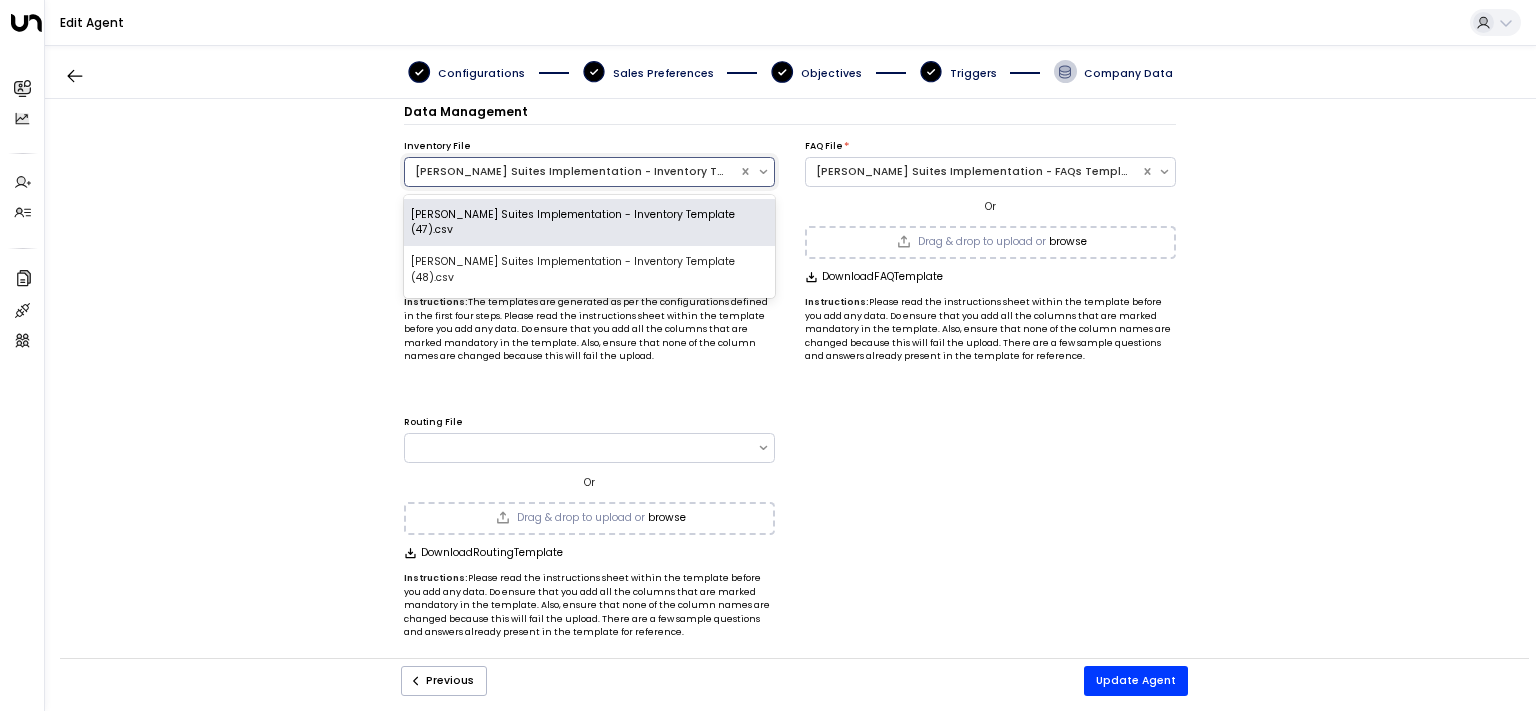 click on "[PERSON_NAME] Suites Implementation - Inventory Template (47).csv" at bounding box center (572, 172) 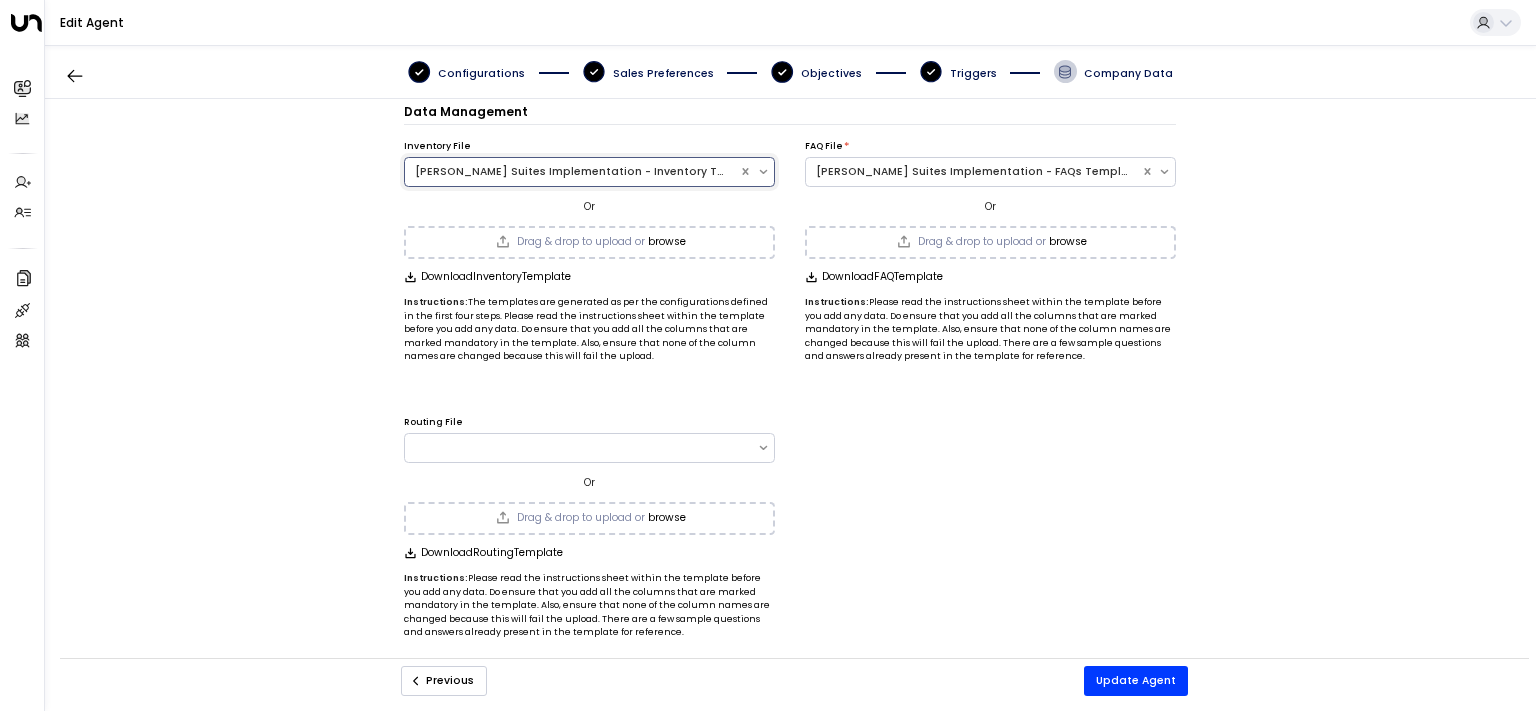 click on "Previous" at bounding box center (444, 681) 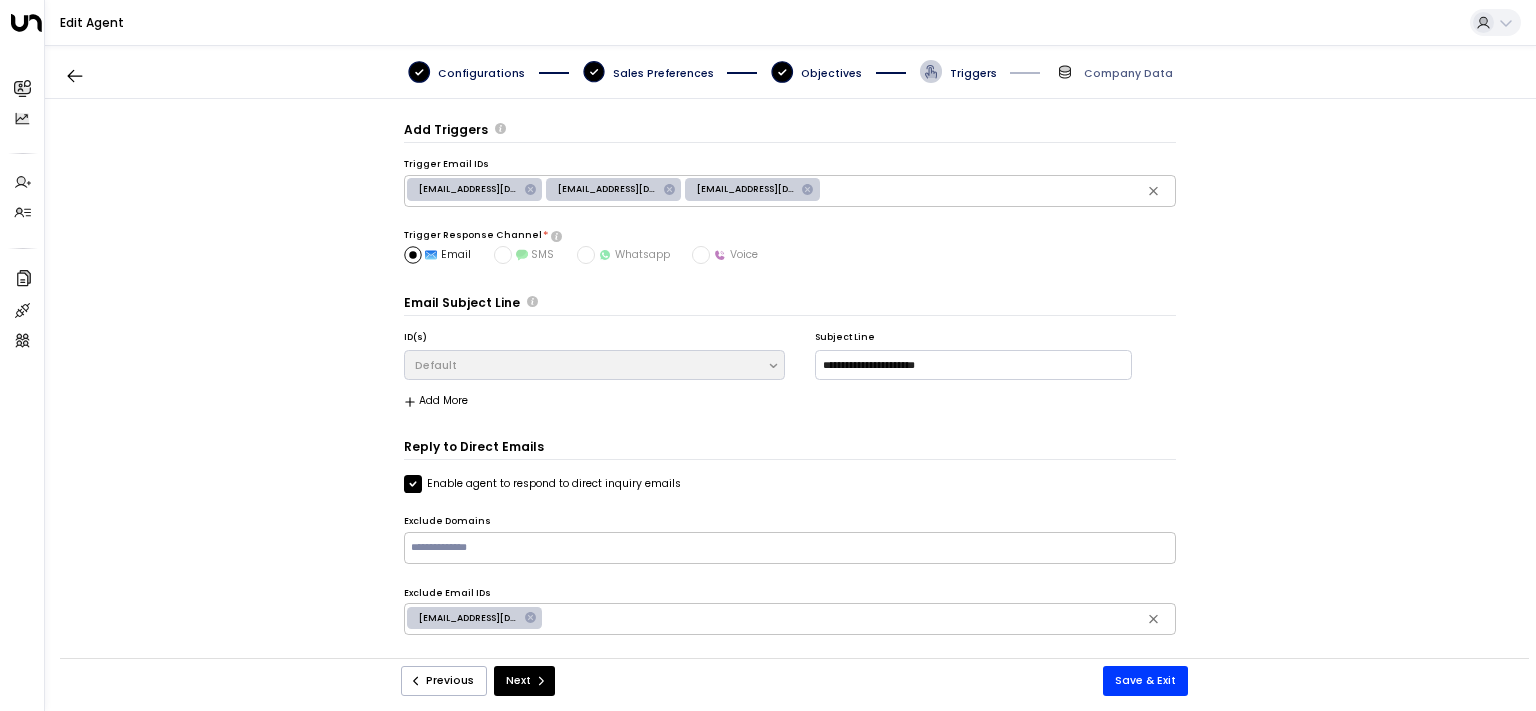 scroll, scrollTop: 0, scrollLeft: 0, axis: both 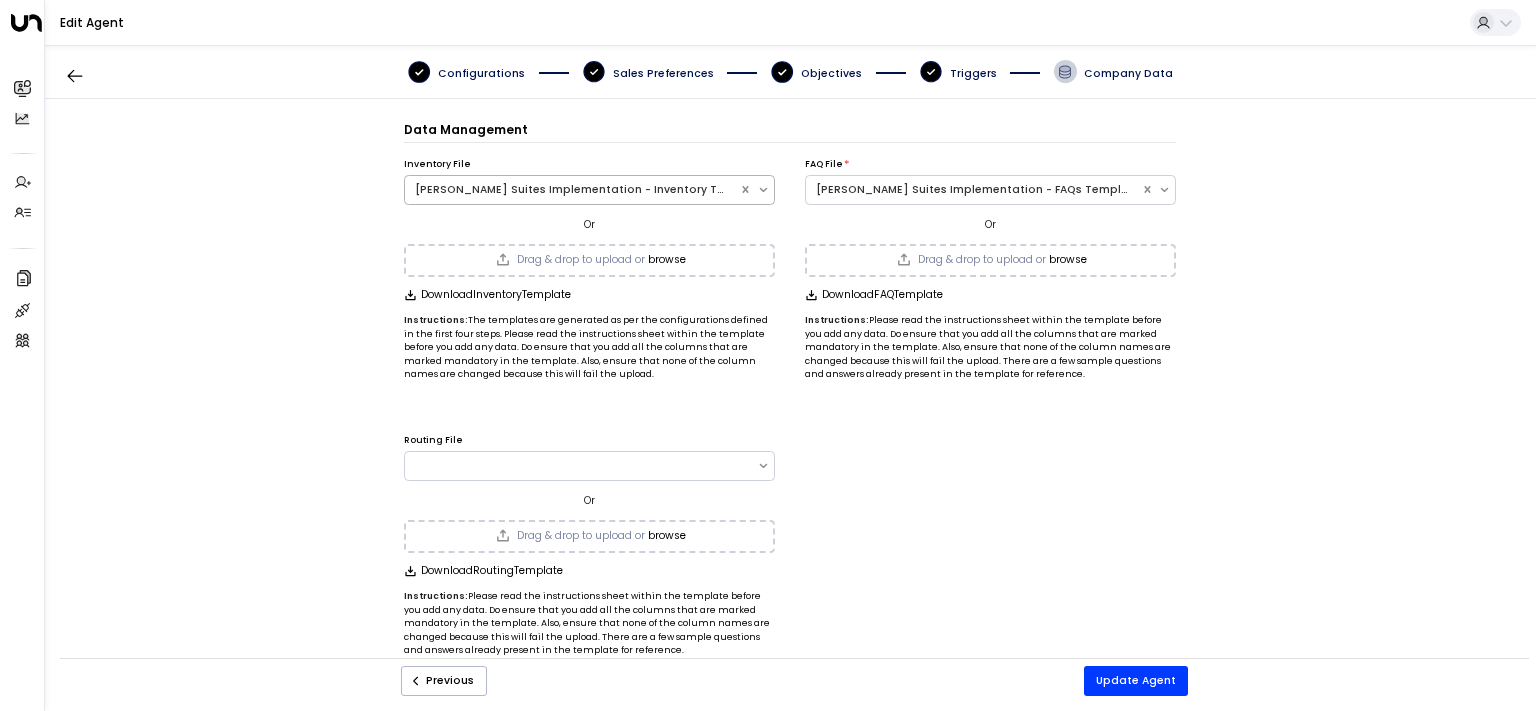 click on "[PERSON_NAME] Suites Implementation - Inventory Template (48).csv" at bounding box center (572, 190) 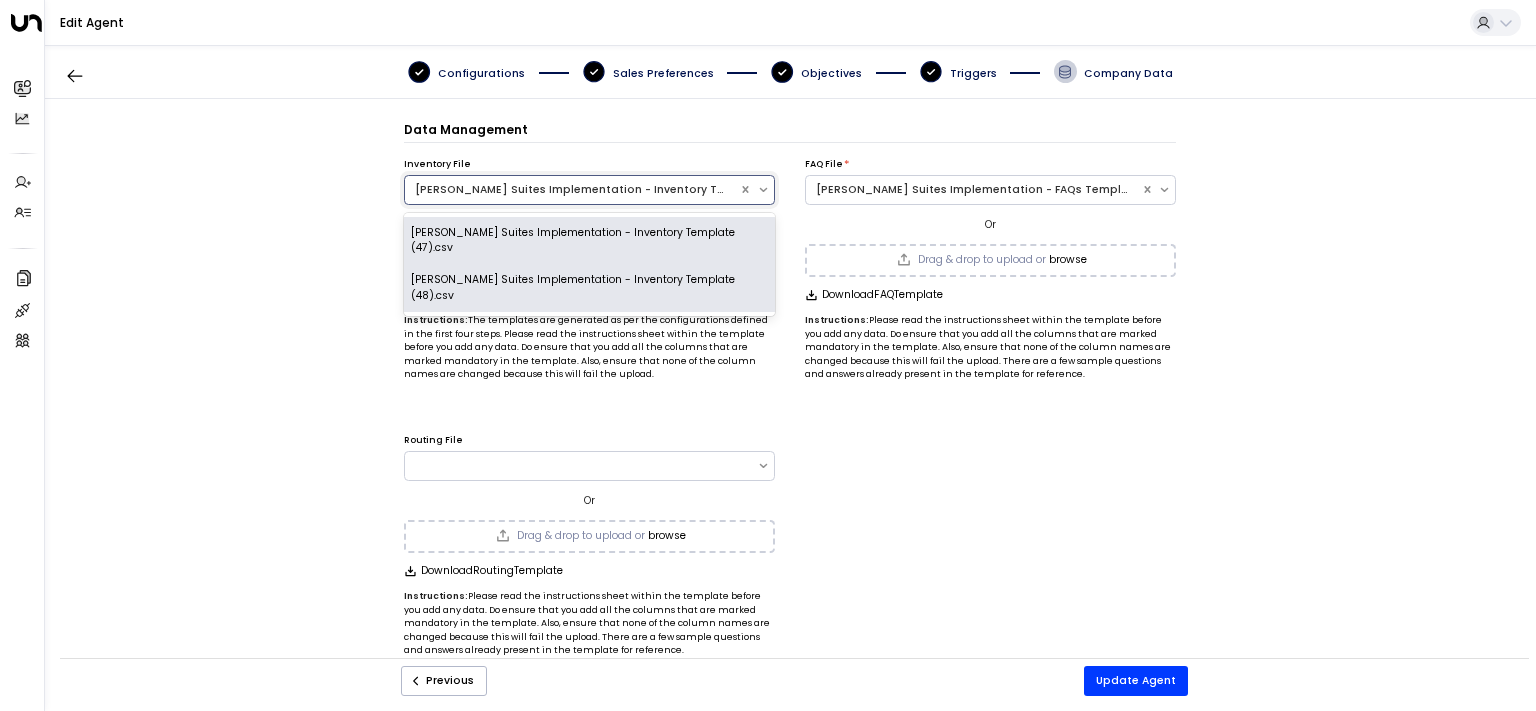 click on "[PERSON_NAME] Suites Implementation - Inventory Template (48).csv" at bounding box center [572, 190] 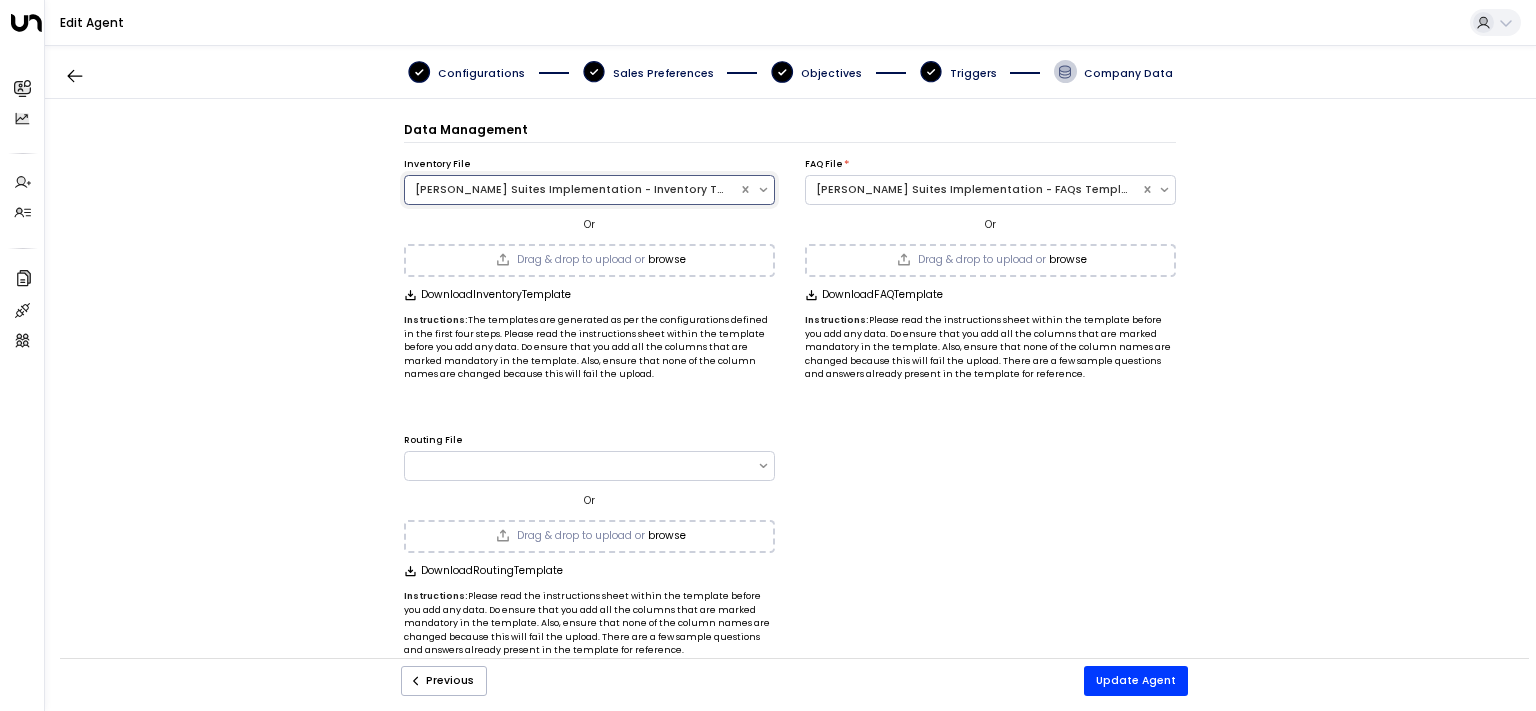 click on "[PERSON_NAME] Suites Implementation - Inventory Template (48).csv" at bounding box center [572, 190] 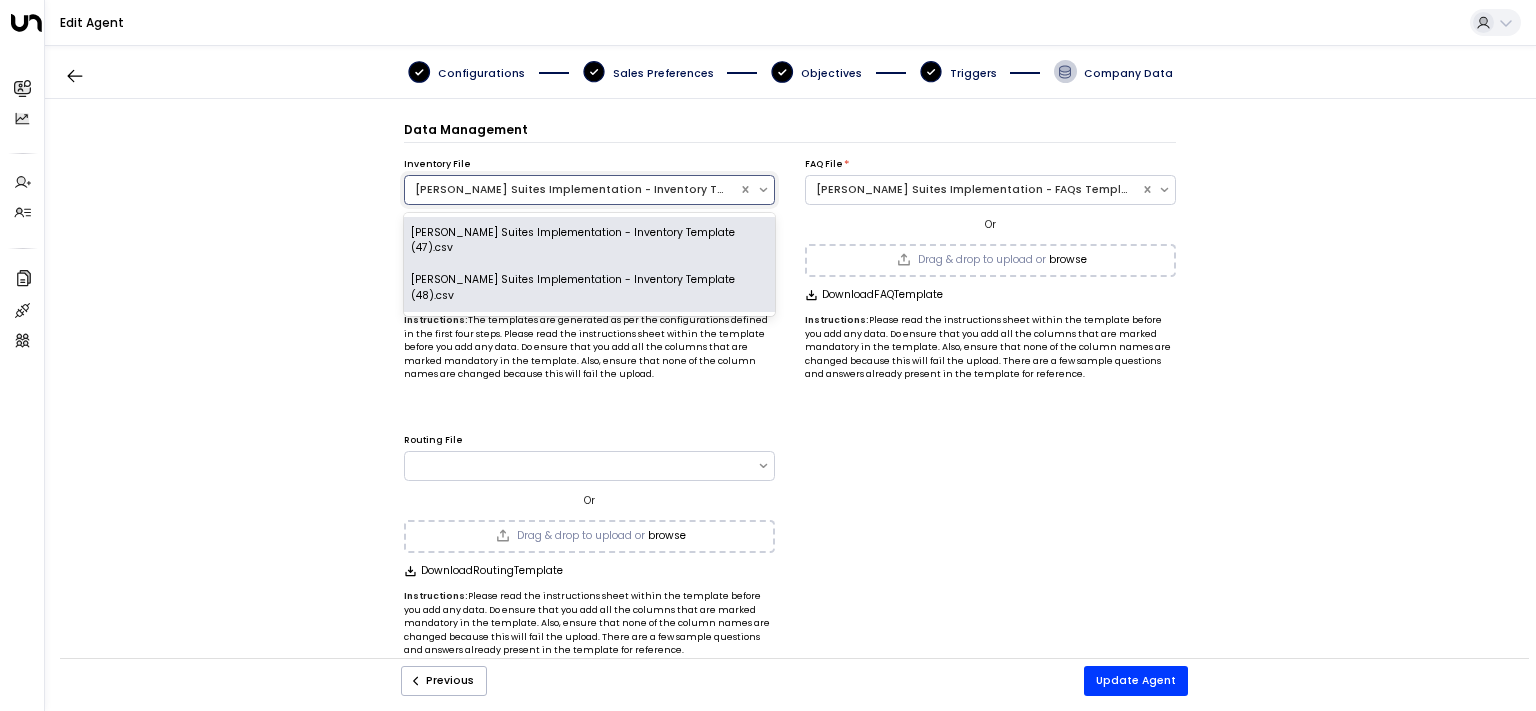 click on "[PERSON_NAME] Suites Implementation - Inventory Template (48).csv" at bounding box center [572, 190] 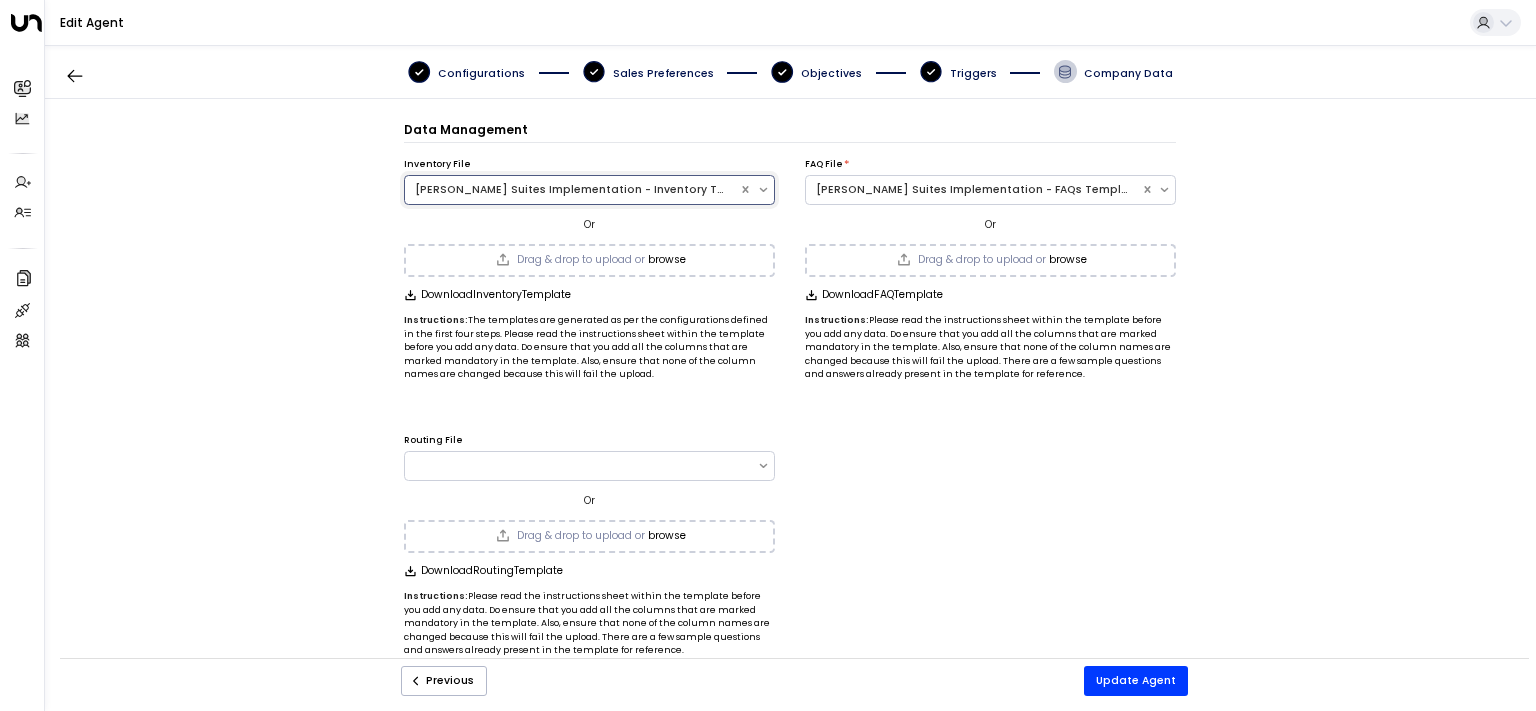 click on "[PERSON_NAME] Suites Implementation - Inventory Template (48).csv" at bounding box center (572, 190) 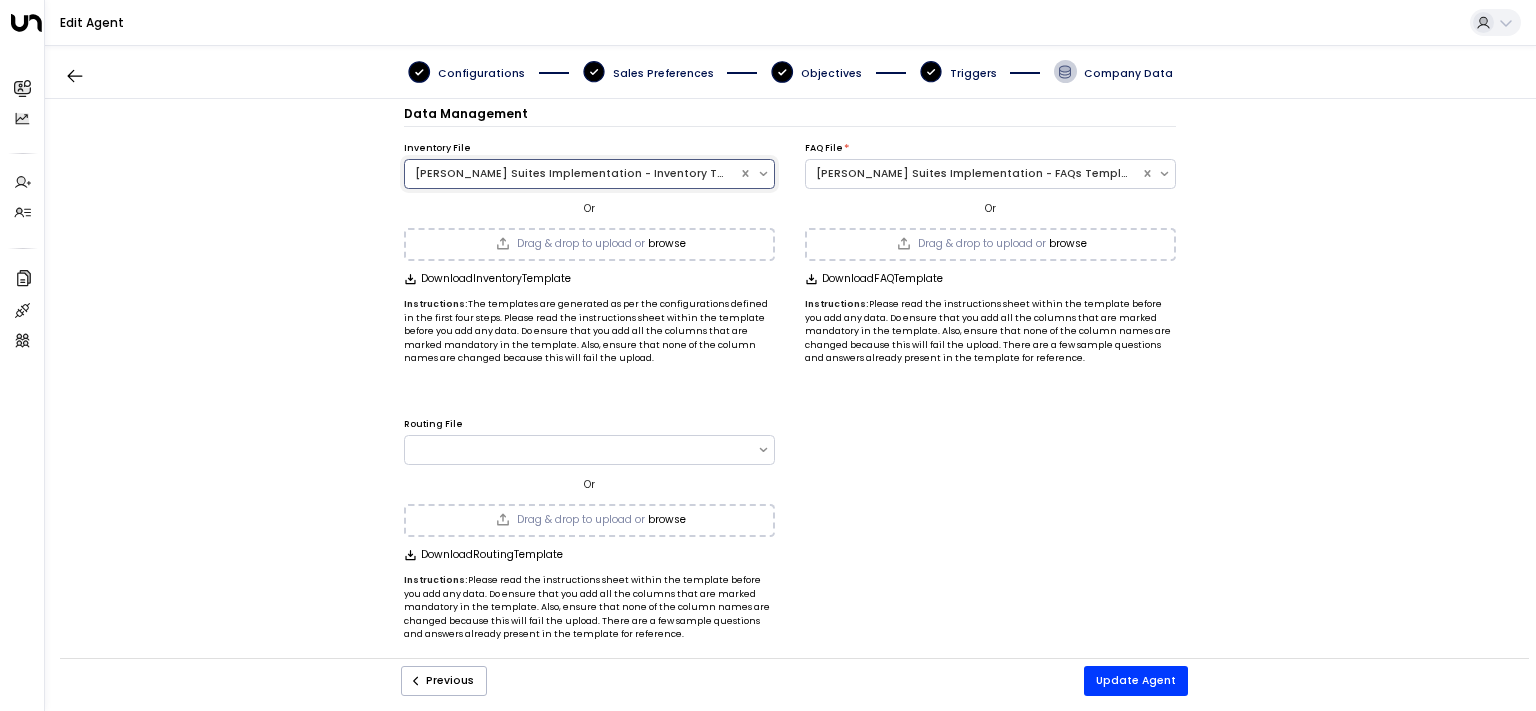 scroll, scrollTop: 18, scrollLeft: 0, axis: vertical 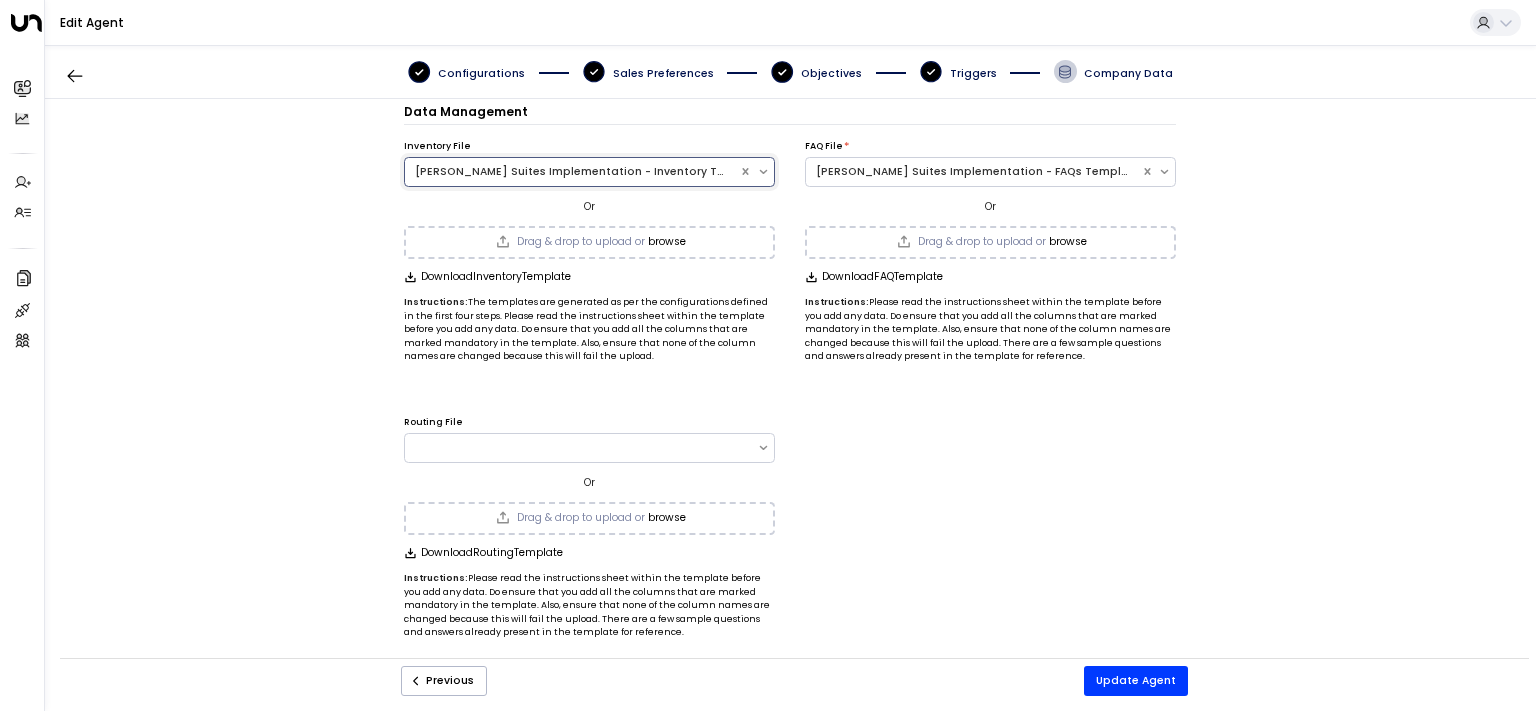 click on "Drag & drop to upload or" at bounding box center [581, 242] 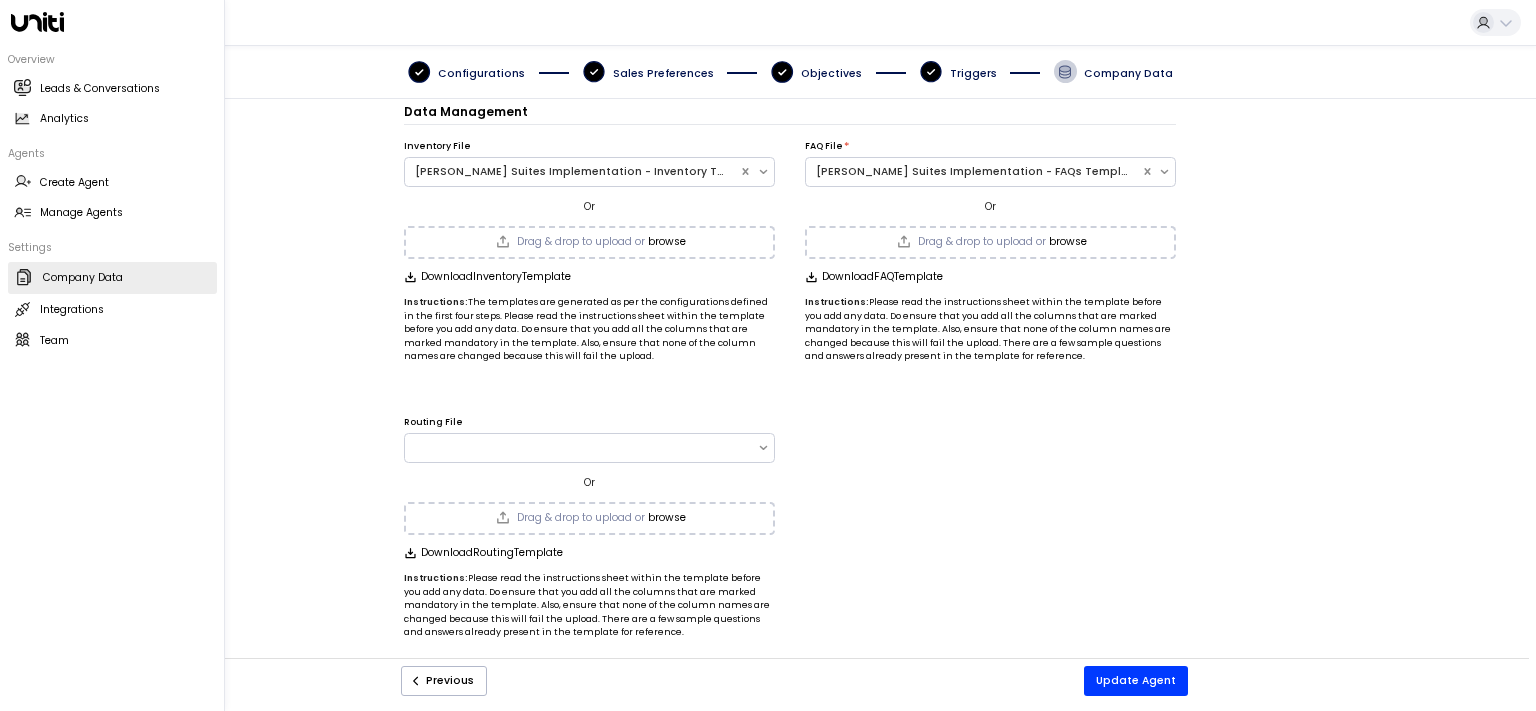 click on "Company Data Company Data" at bounding box center (112, 278) 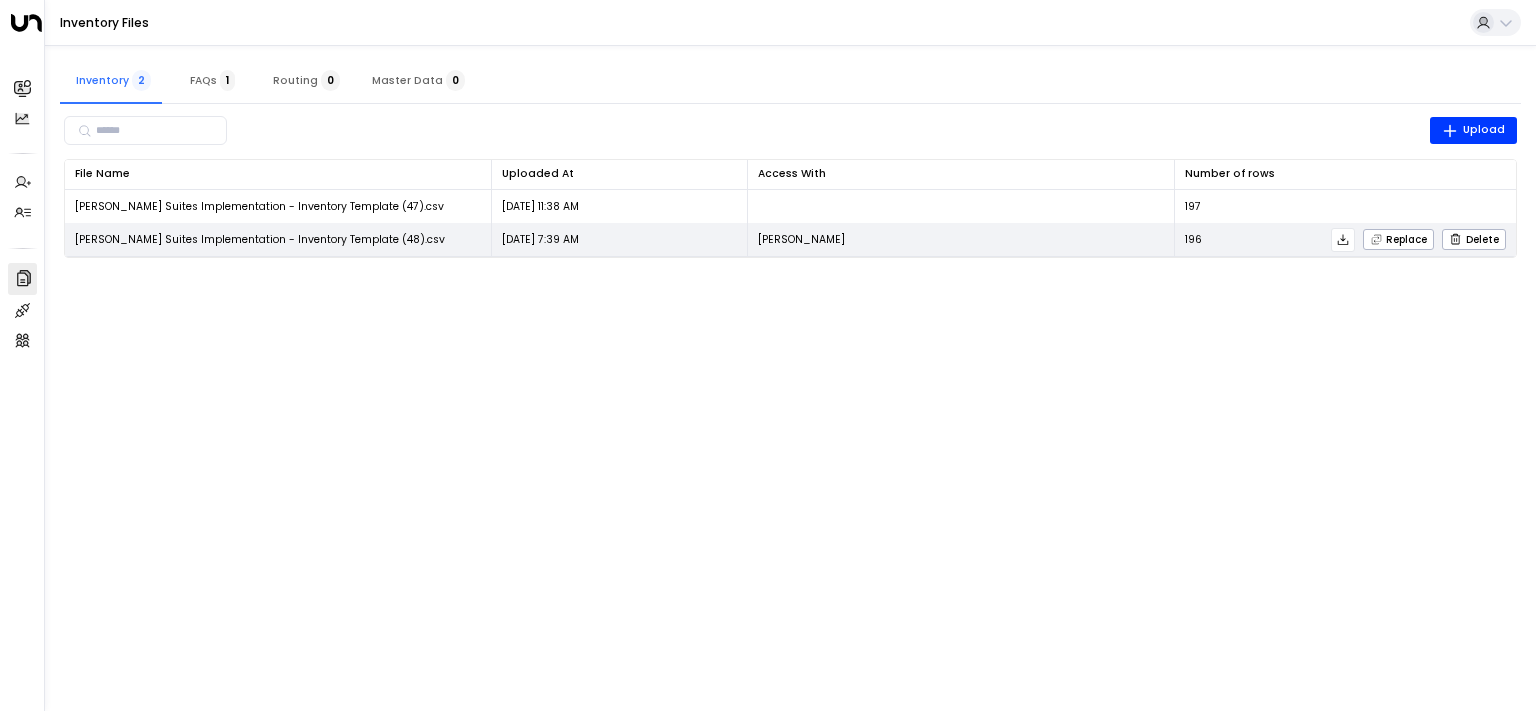 click 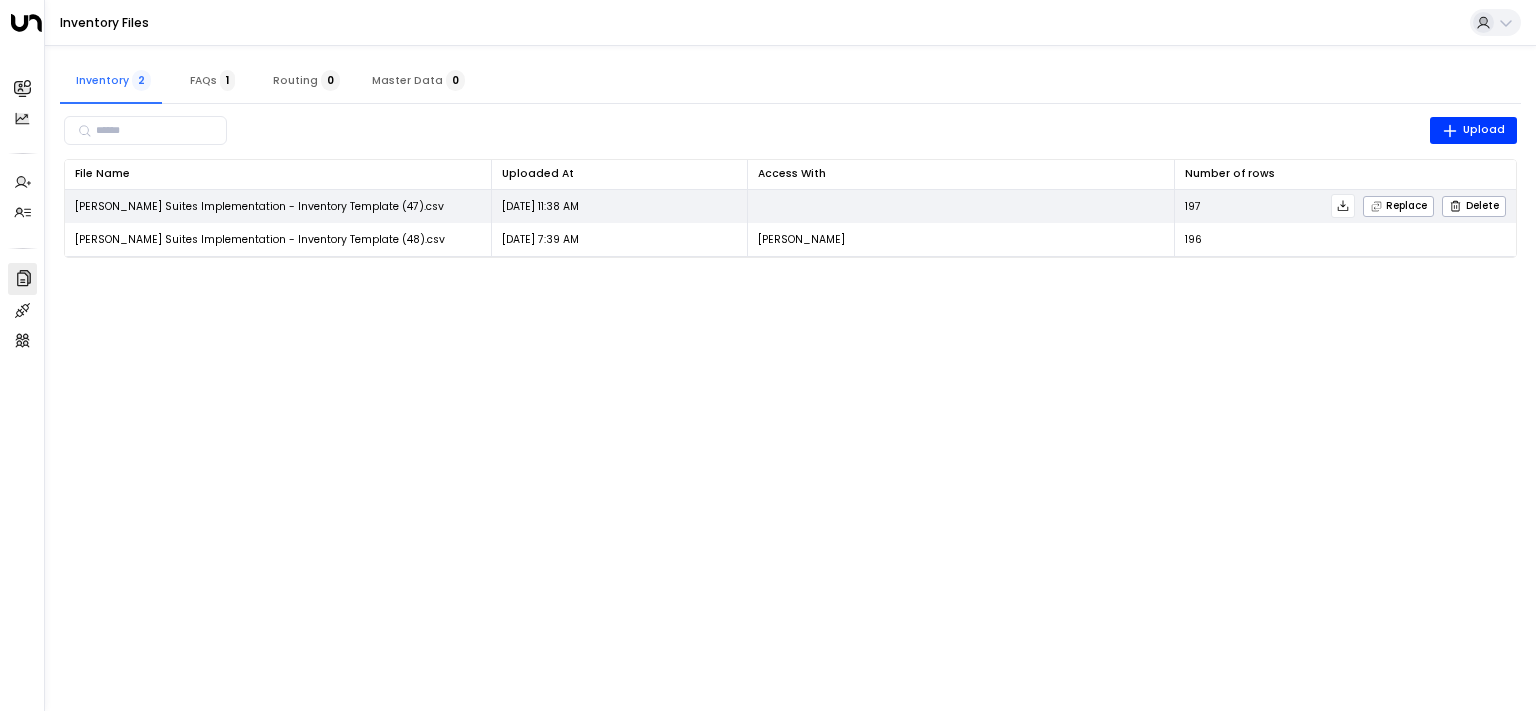 click at bounding box center [1343, 206] 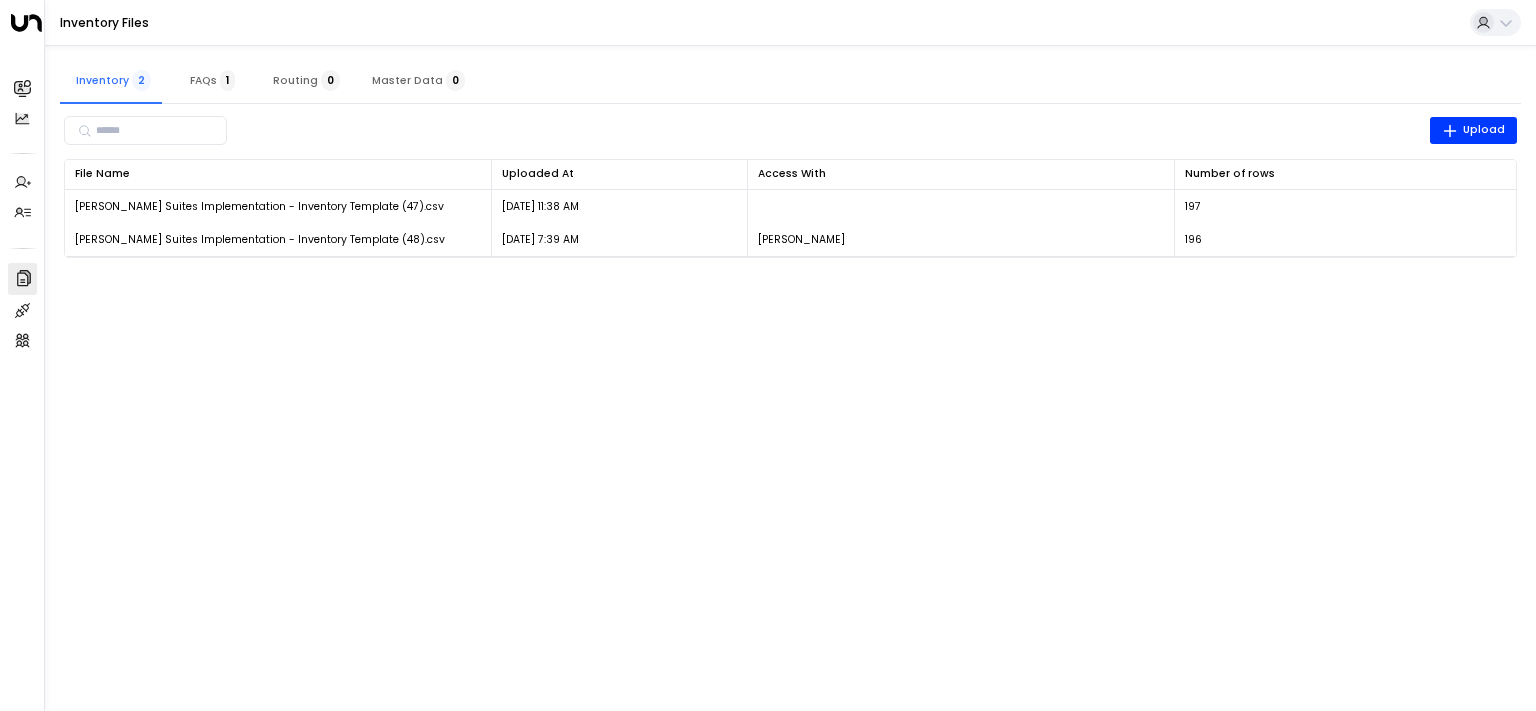click on "Overview Leads & Conversations Leads & Conversations Analytics Analytics Agents Create Agent Create Agent Manage Agents Manage Agents Settings Company Data Company Data Integrations Integrations Team Team Inventory Files Inventory   2 FAQs   1 Routing   0 Master Data   0 ​  Upload File Name 0 Uploaded At 0 Access With Number of rows 0 [PERSON_NAME] Suites Implementation - Inventory Template (47).csv [DATE] 11:38 AM 197   Replace  Delete [PERSON_NAME] Suites Implementation - Inventory Template (48).csv [DATE] 7:39 AM [PERSON_NAME] 196   Replace  Delete" at bounding box center (768, 138) 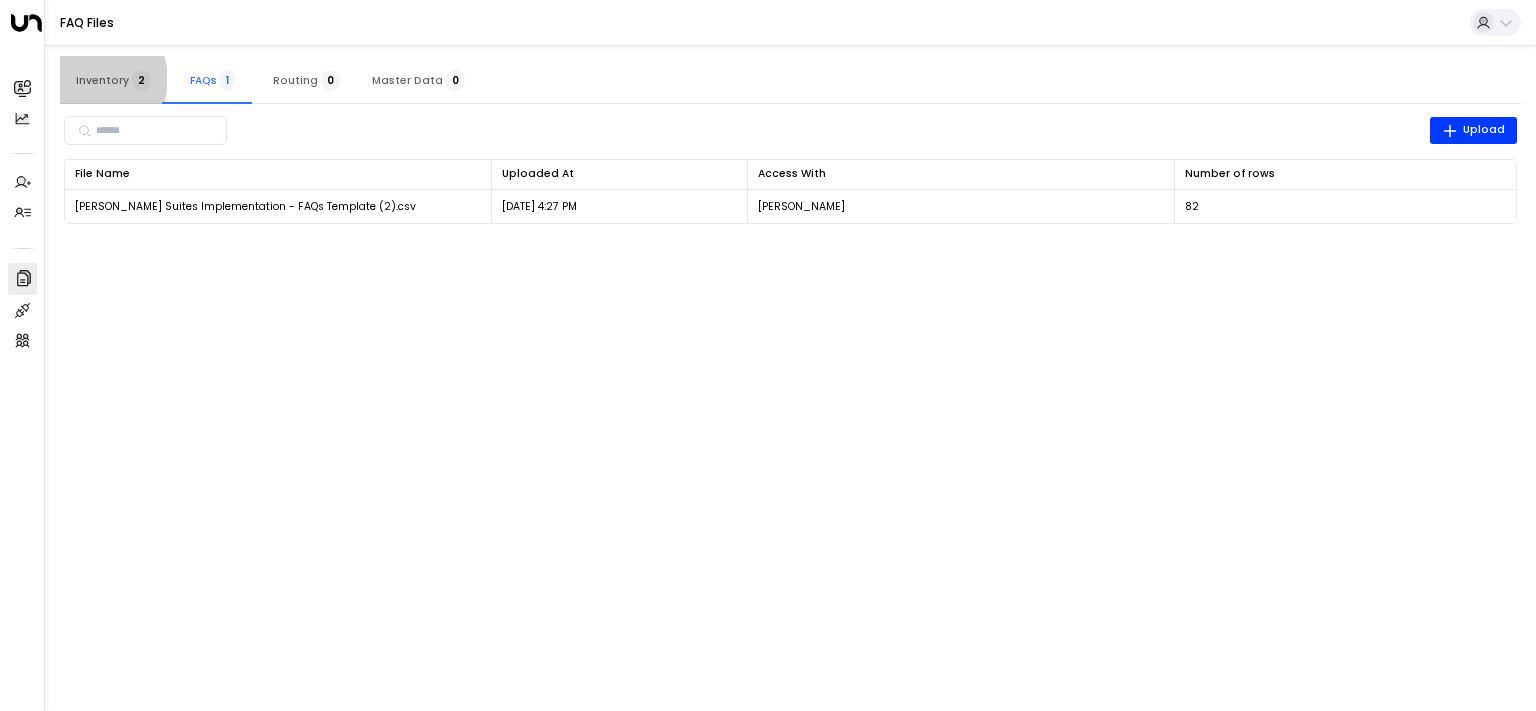 click on "Inventory   2" at bounding box center [113, 80] 